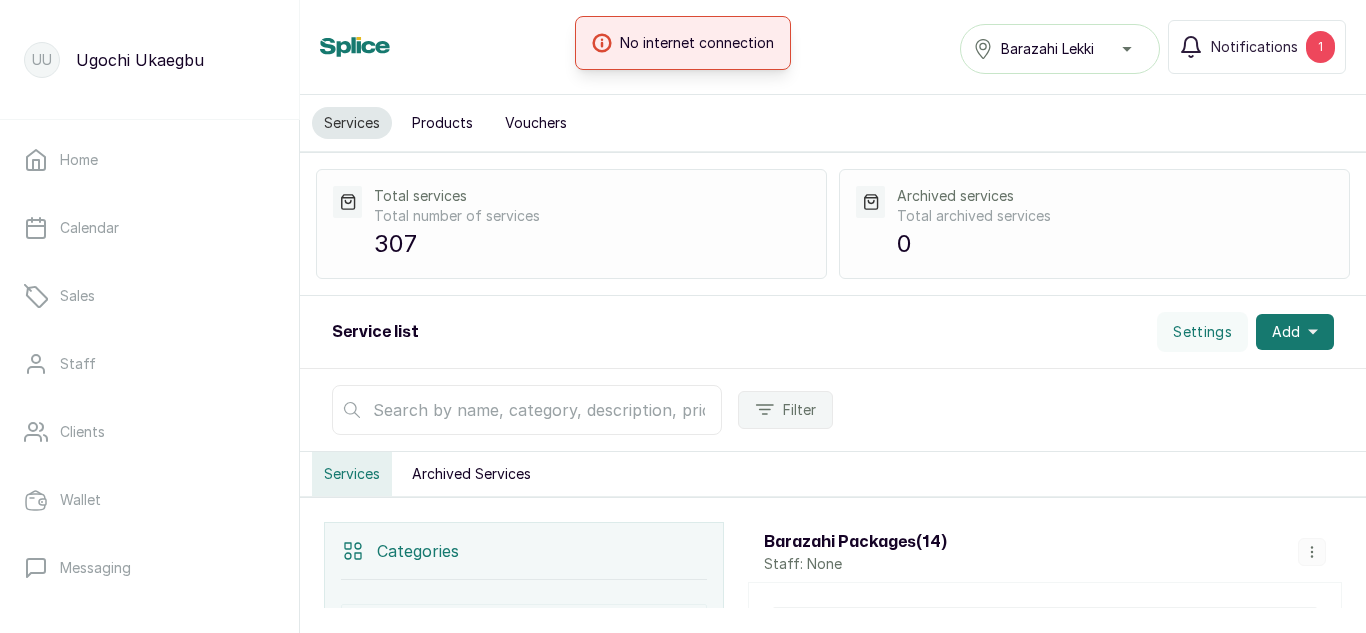 scroll, scrollTop: 0, scrollLeft: 0, axis: both 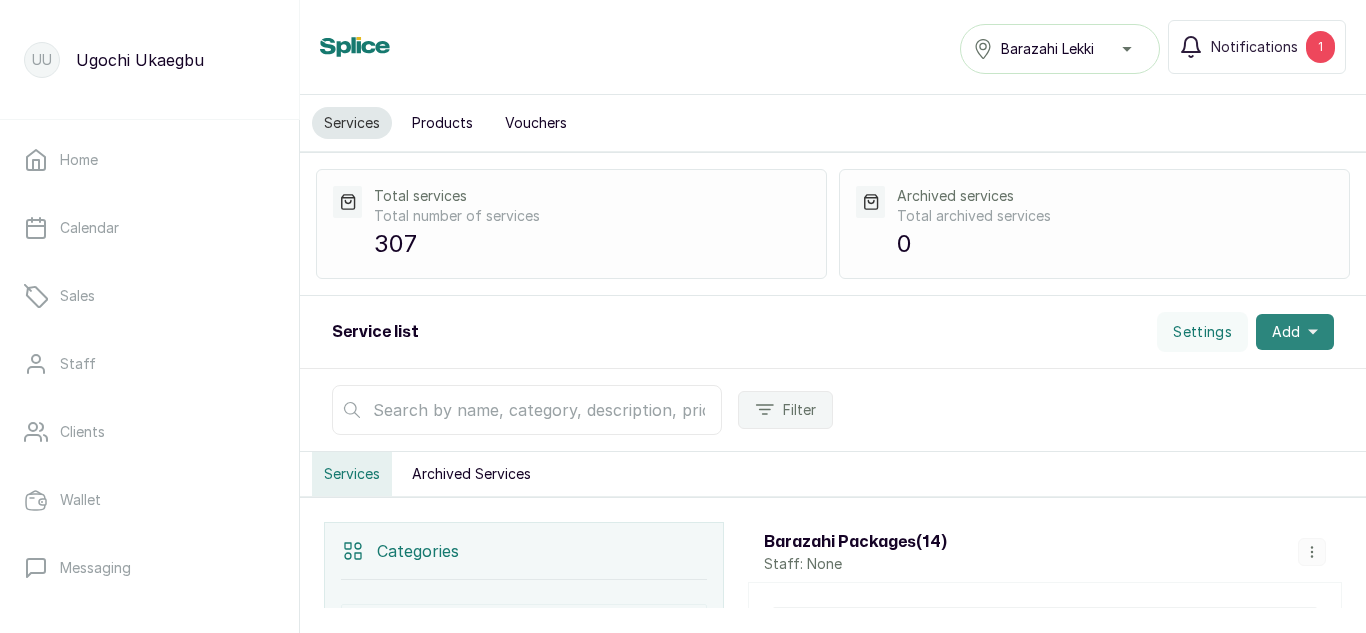 click on "Add" at bounding box center (1286, 332) 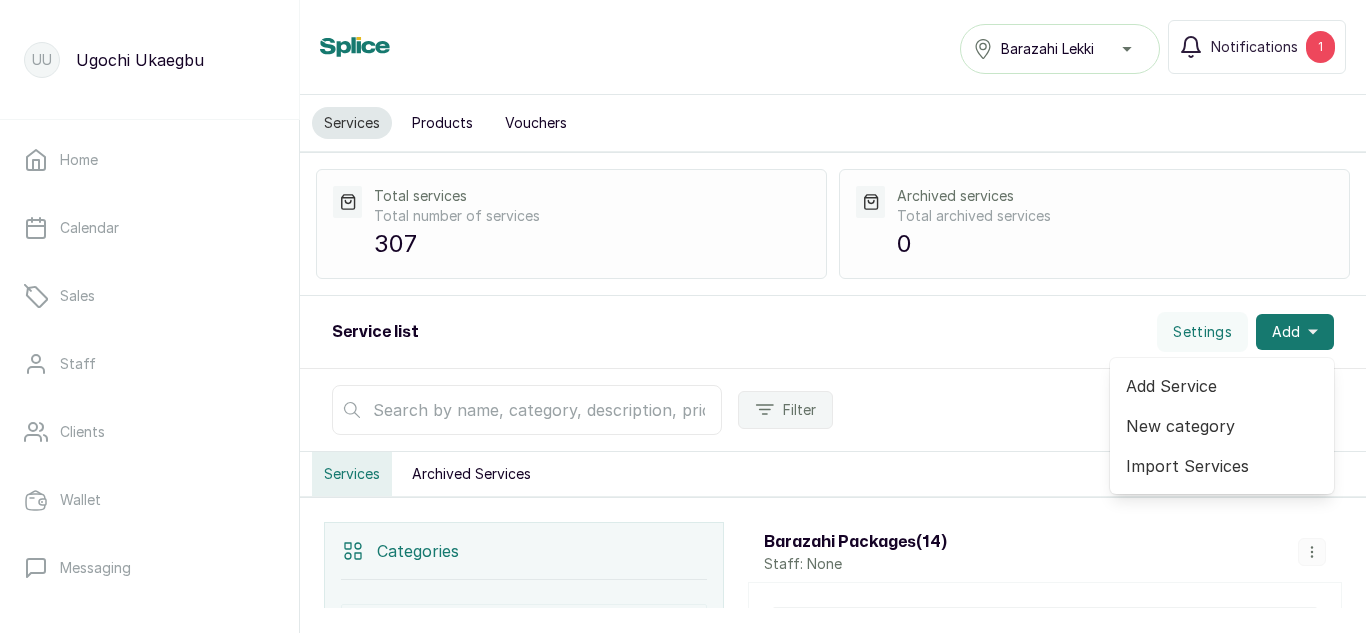 click on "Add Service" at bounding box center (1222, 386) 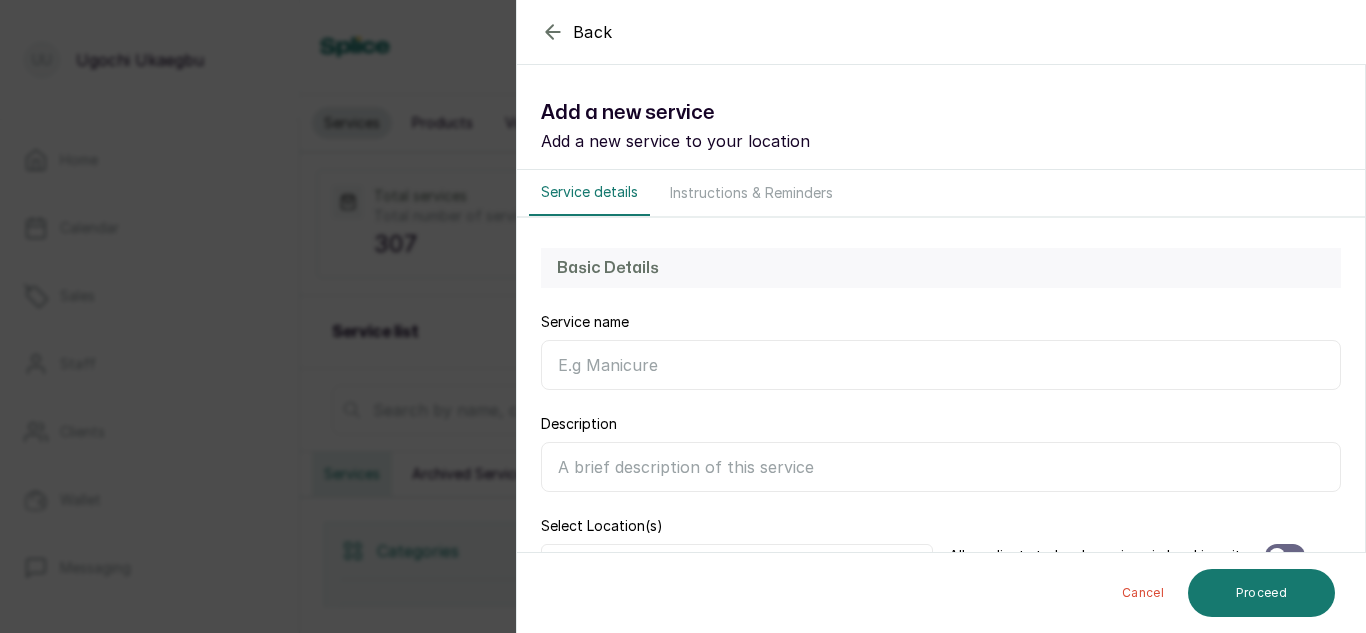click on "Service name" at bounding box center [941, 365] 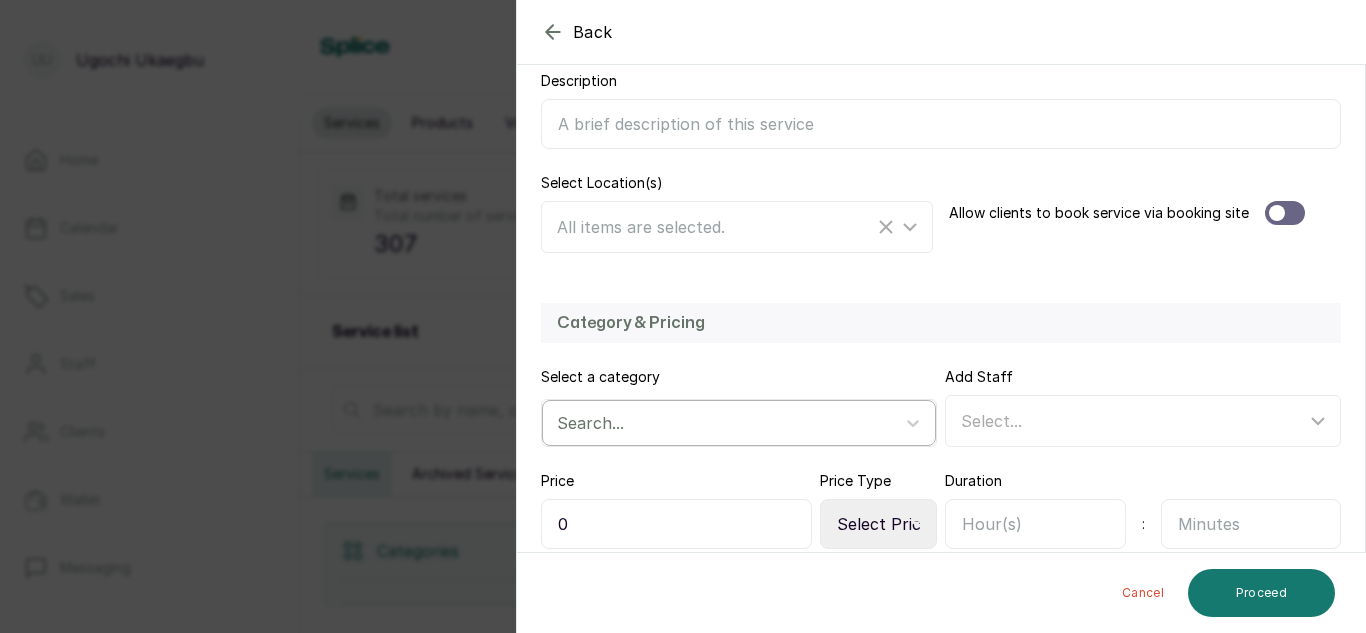 scroll, scrollTop: 350, scrollLeft: 0, axis: vertical 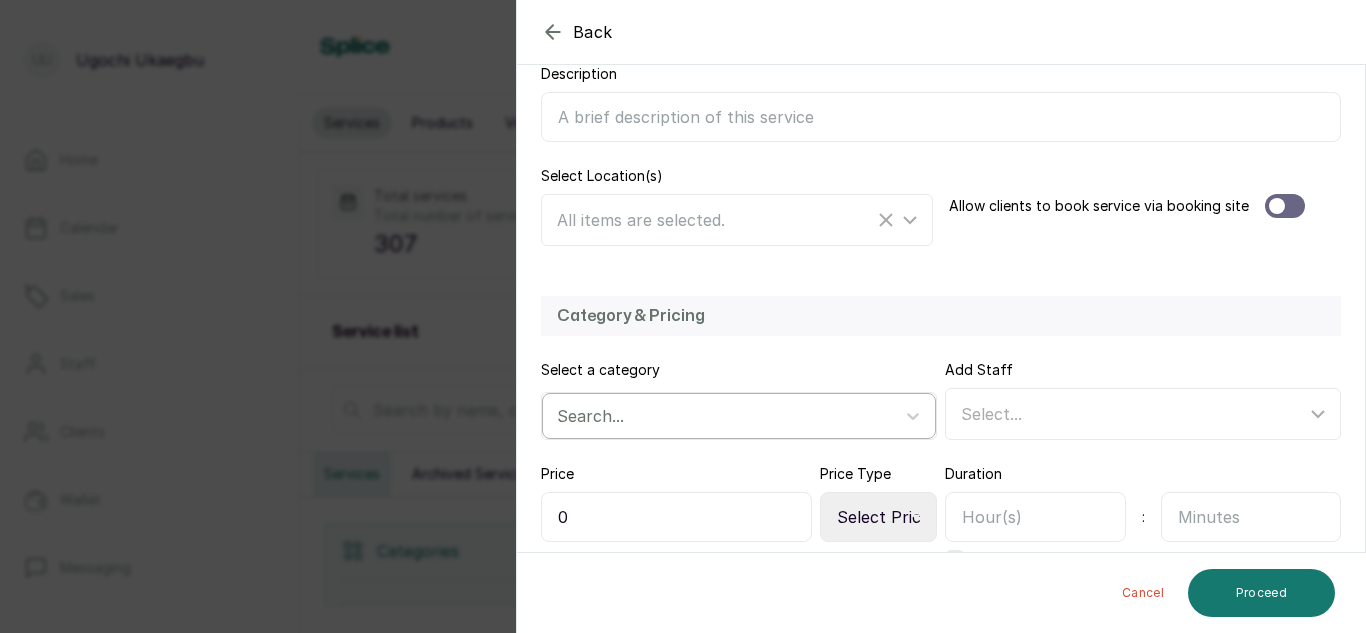type on "Relocking" 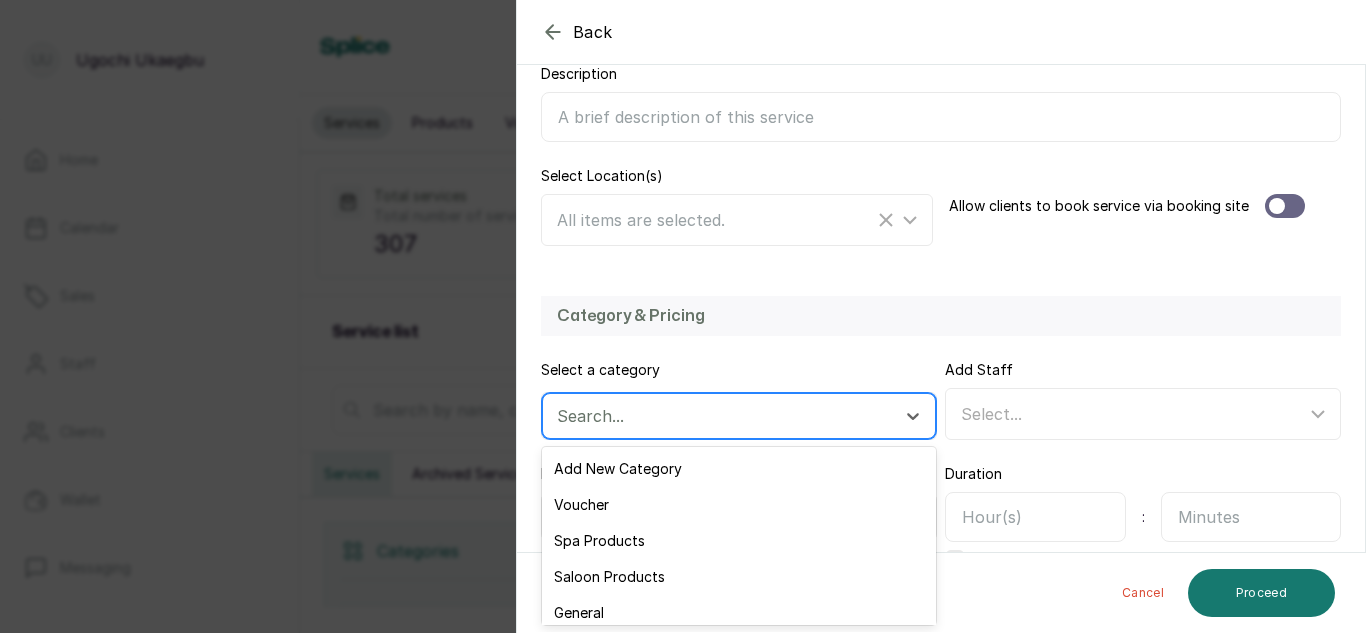click at bounding box center (721, 416) 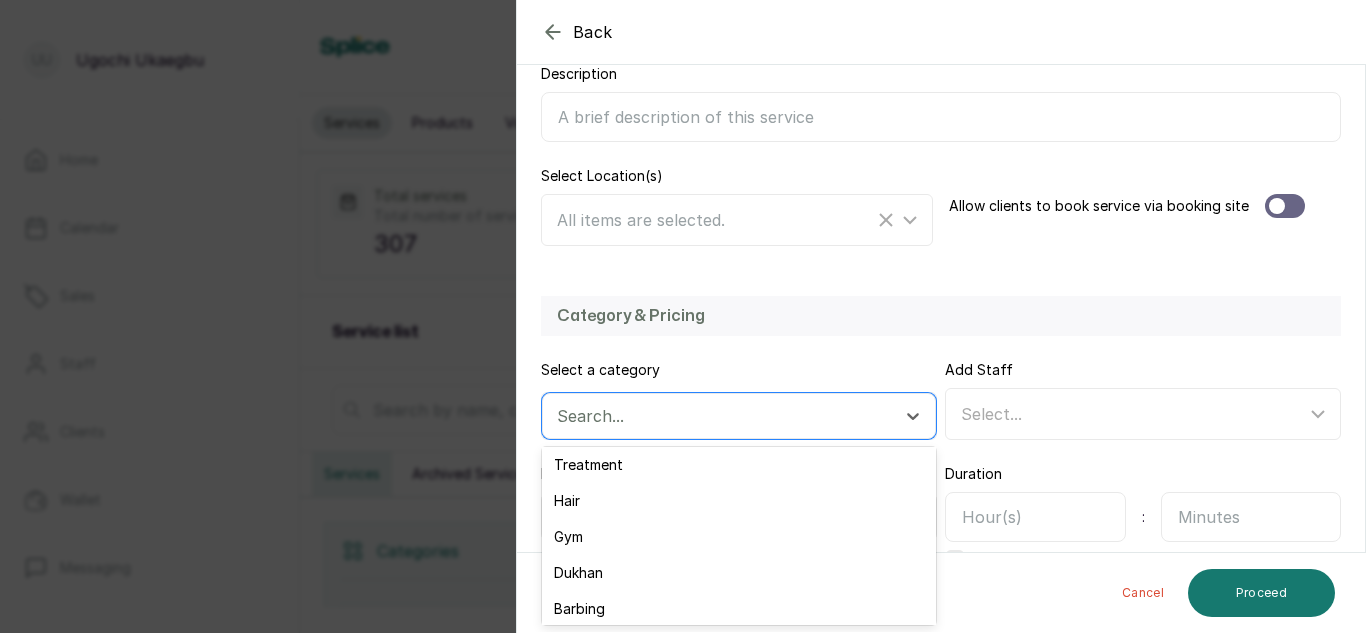 scroll, scrollTop: 298, scrollLeft: 0, axis: vertical 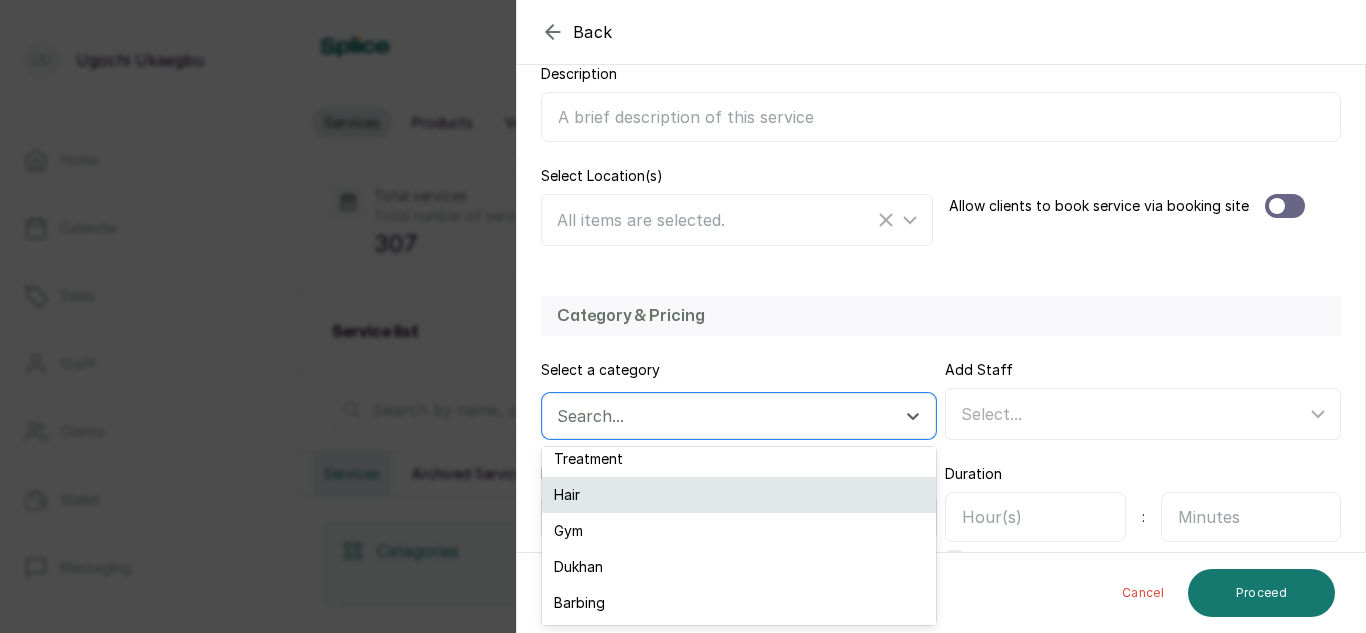 click on "Hair" at bounding box center [739, 495] 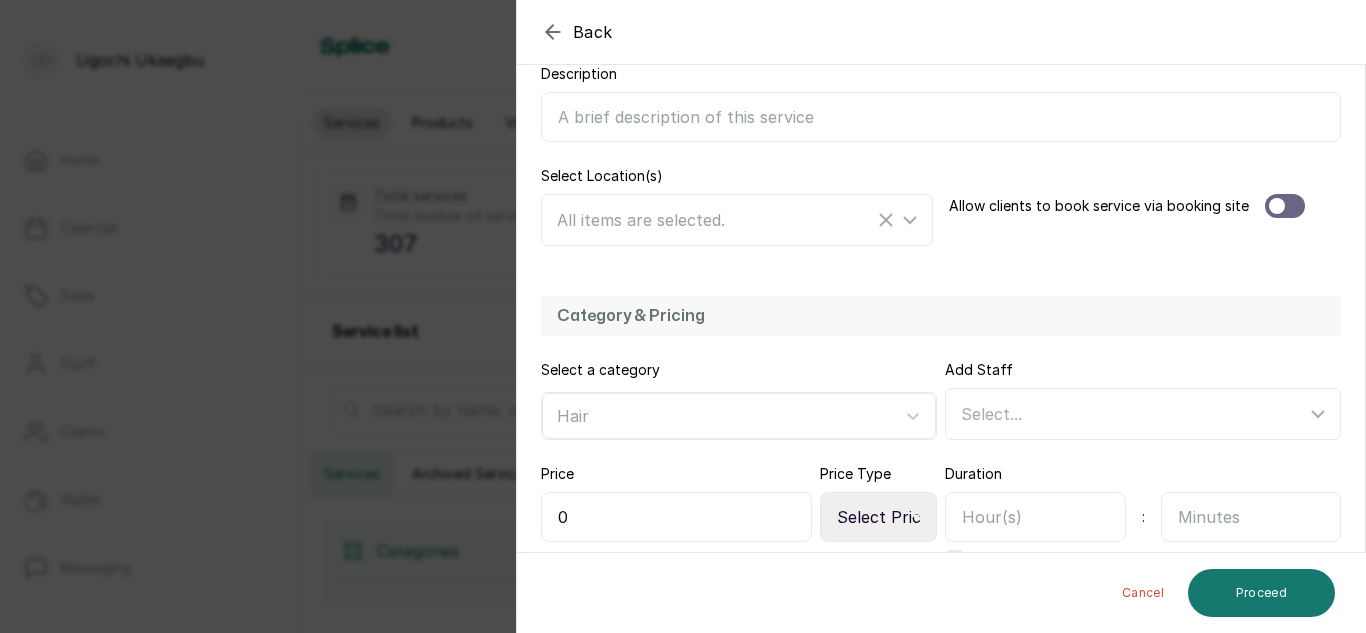 click on "0" at bounding box center [676, 517] 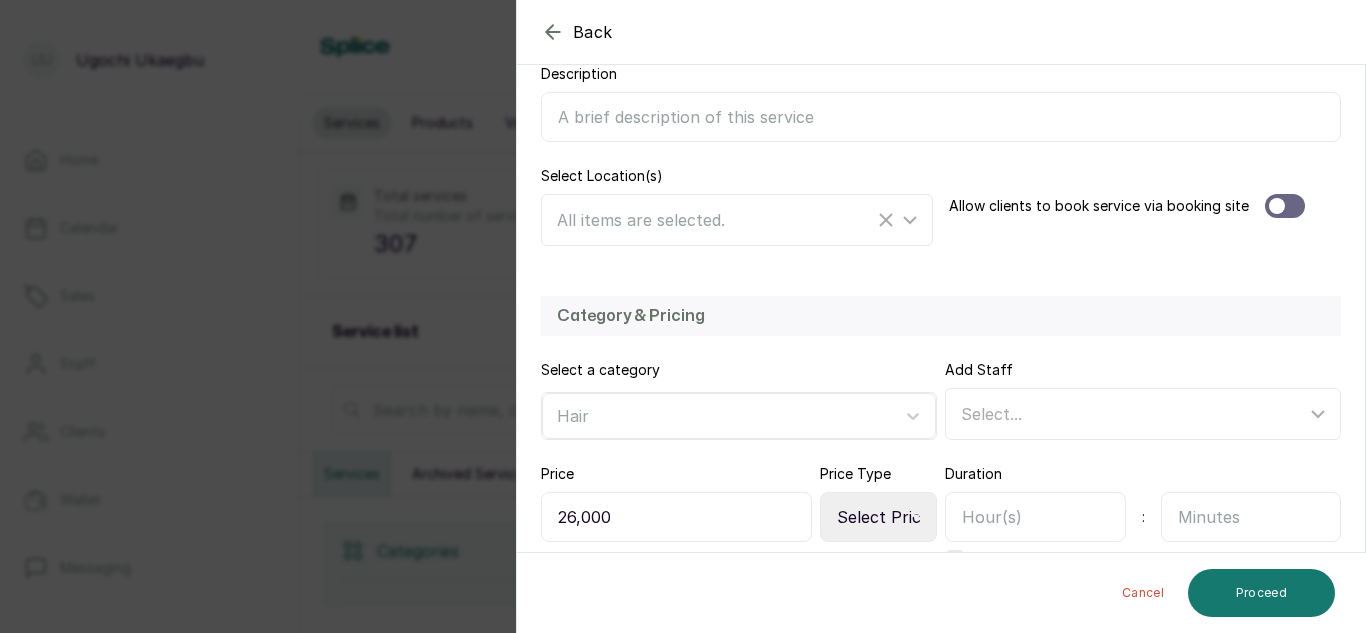 type on "26,000" 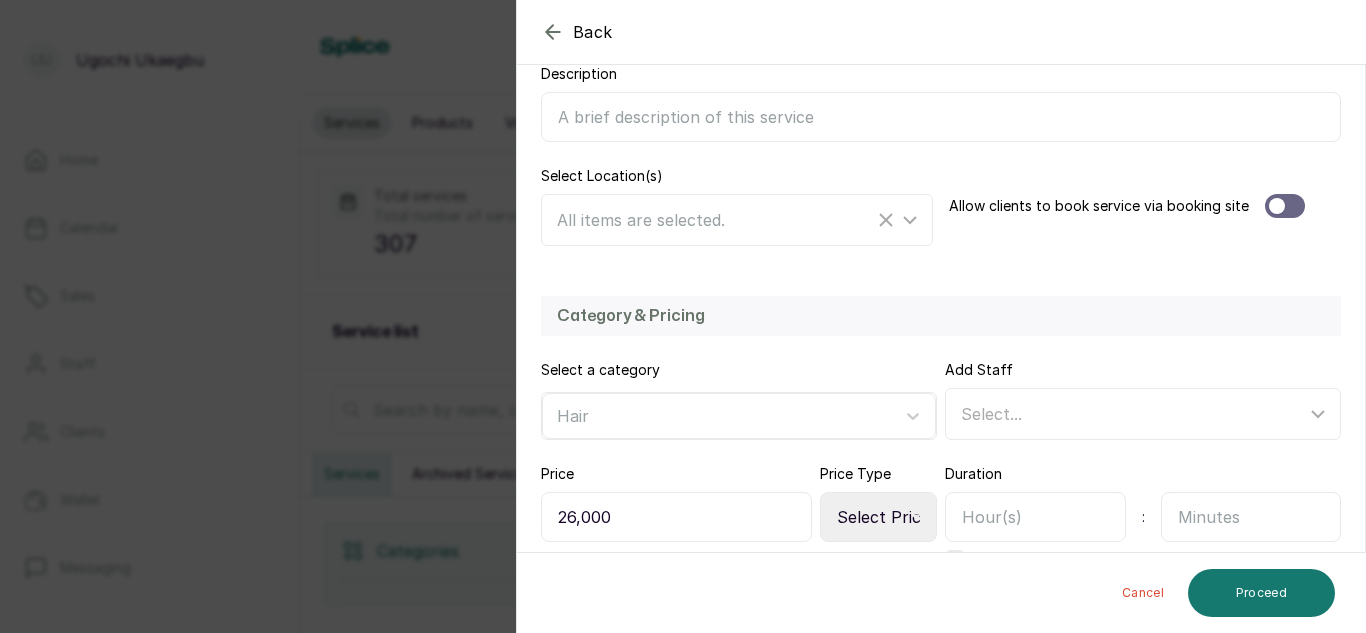 click on "Select Price Type Fixed From" at bounding box center (878, 517) 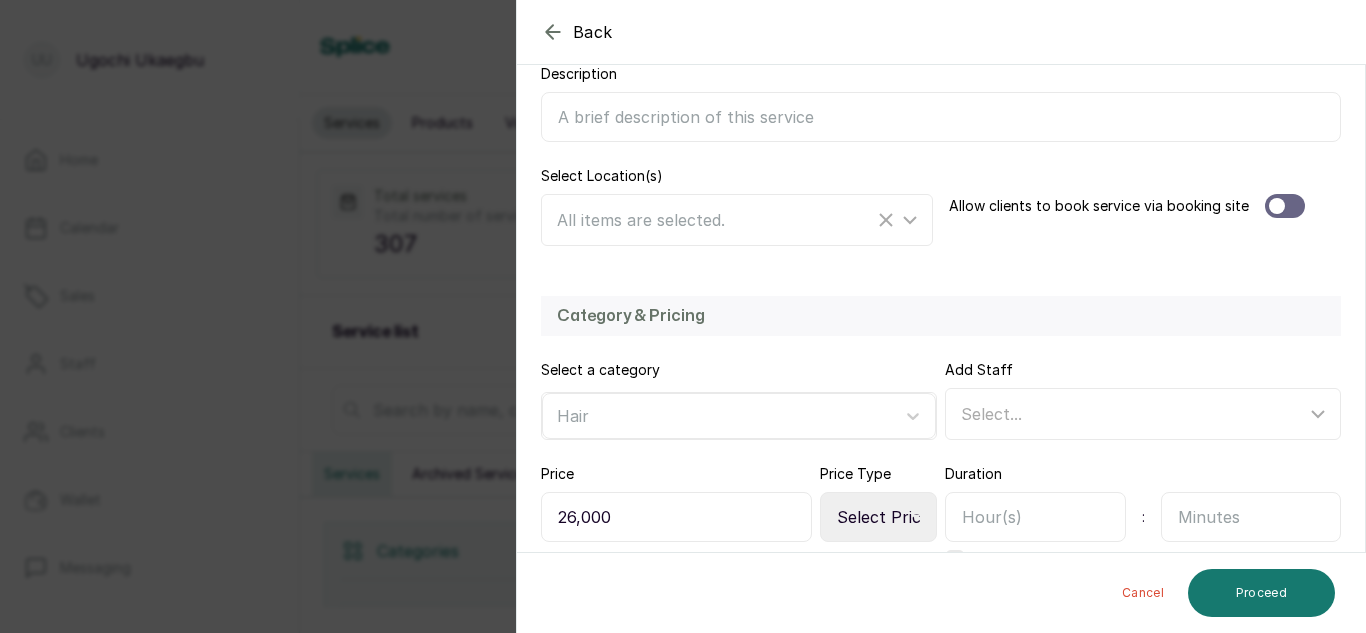 select on "fixed" 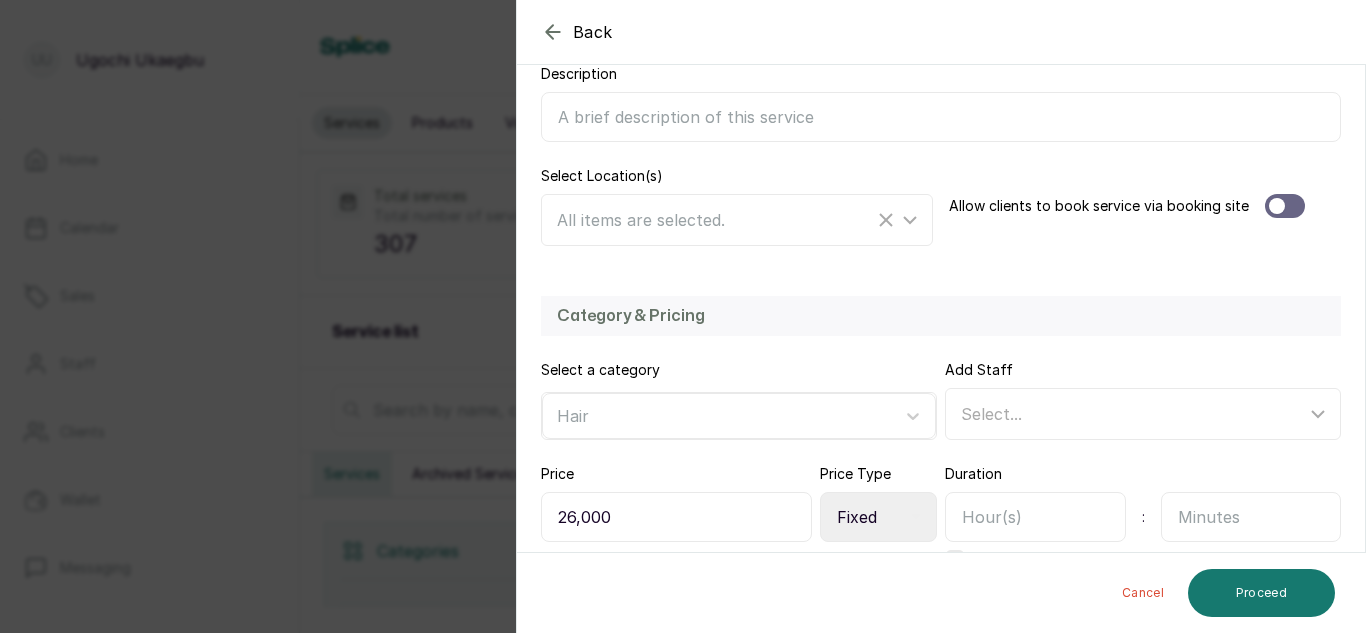 click on "Select Price Type Fixed From" at bounding box center [878, 517] 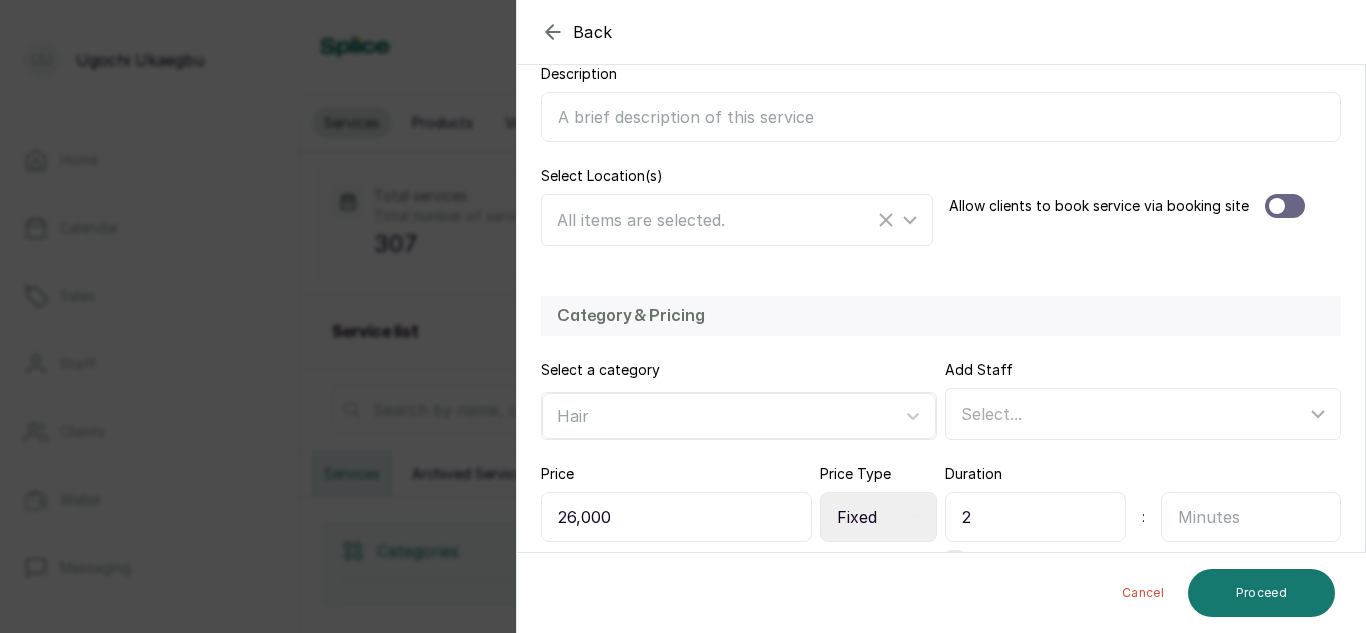 type on "2" 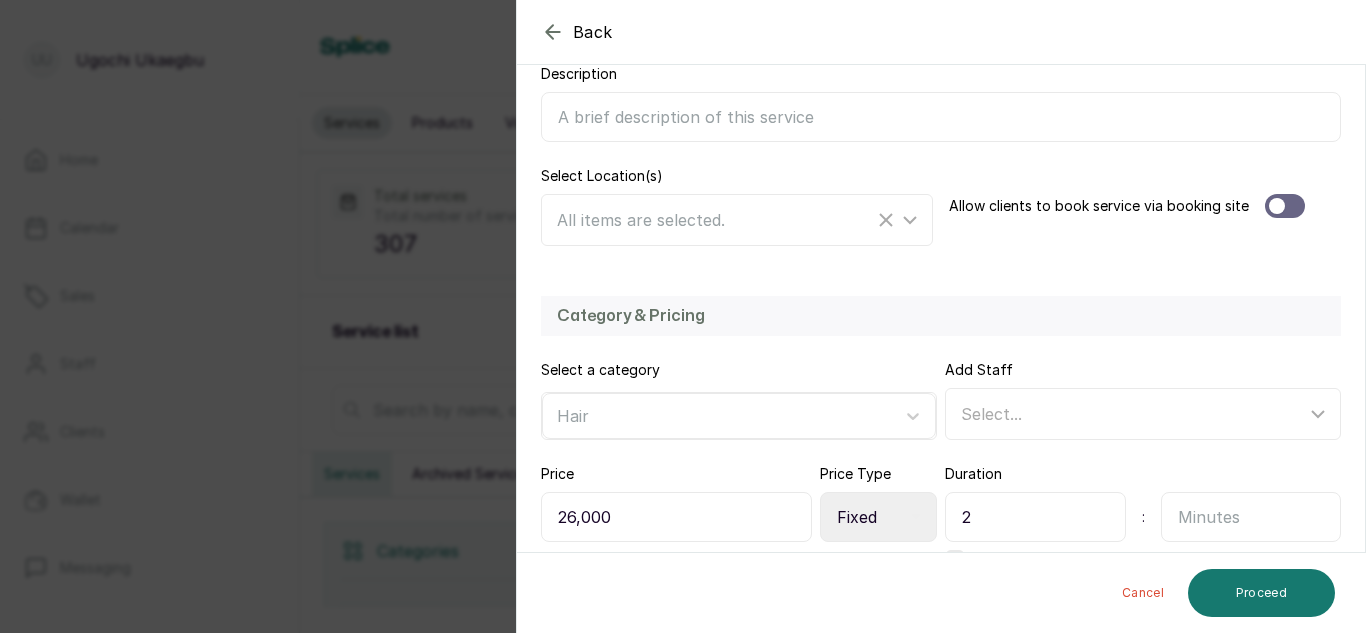 click at bounding box center [1251, 517] 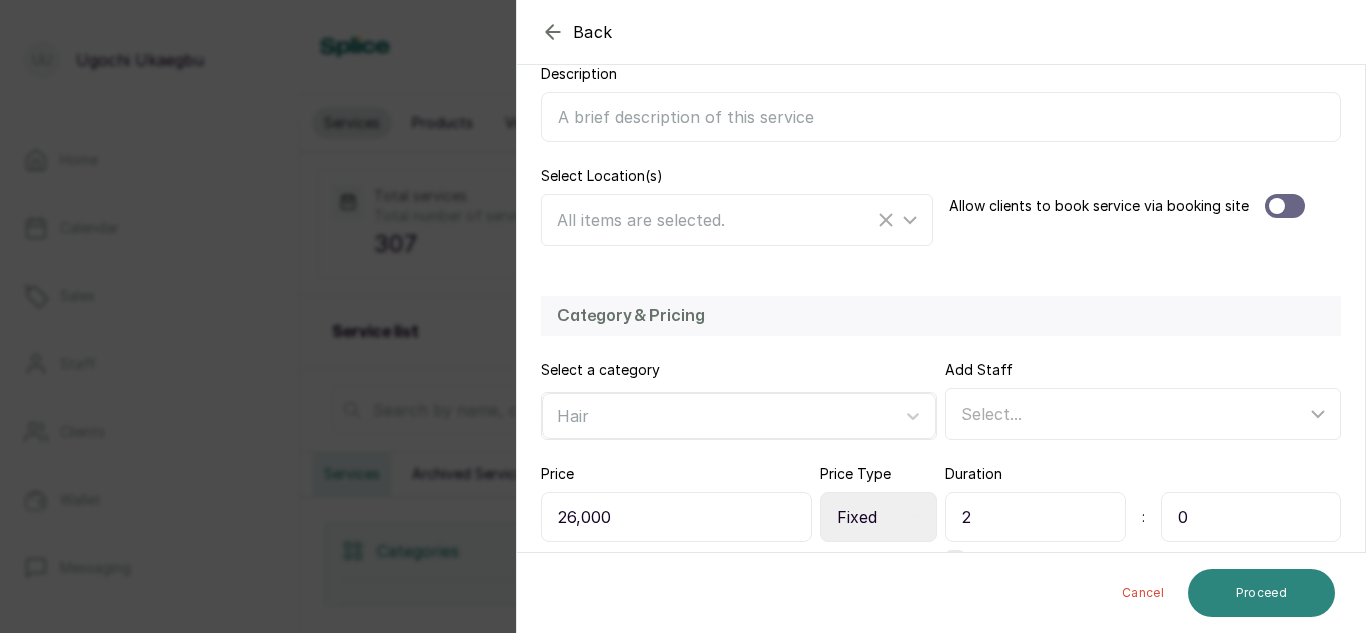 type on "0" 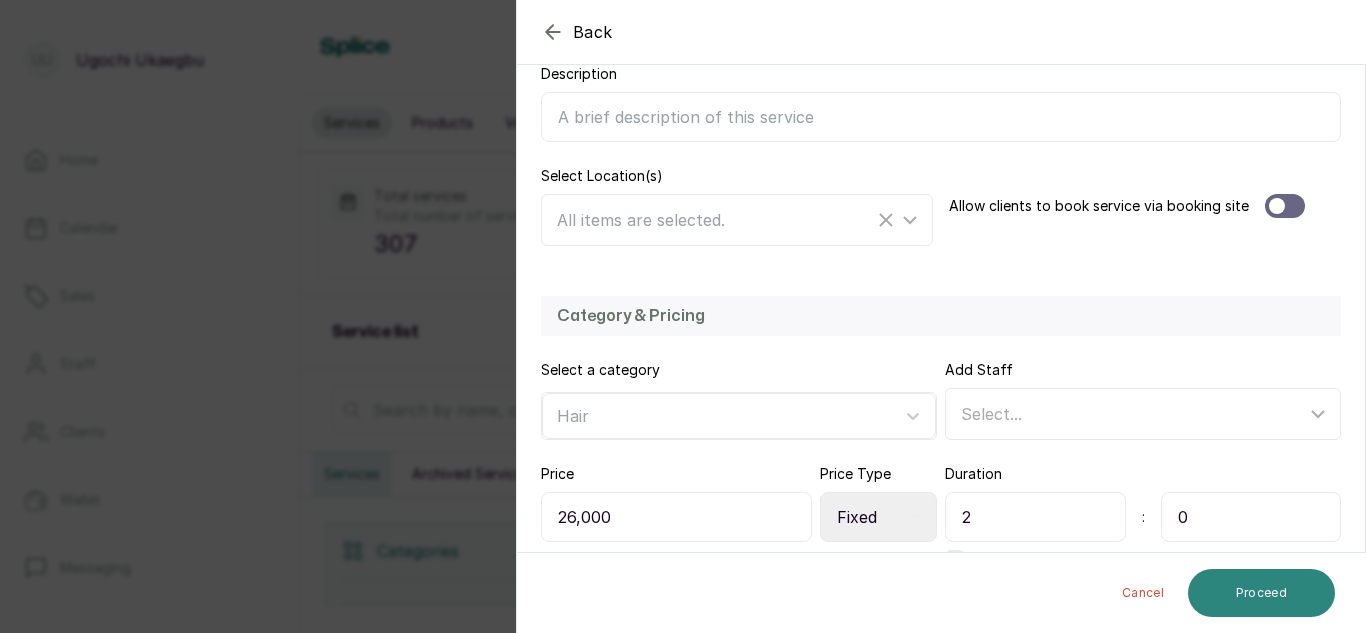 click on "Proceed" at bounding box center (1261, 593) 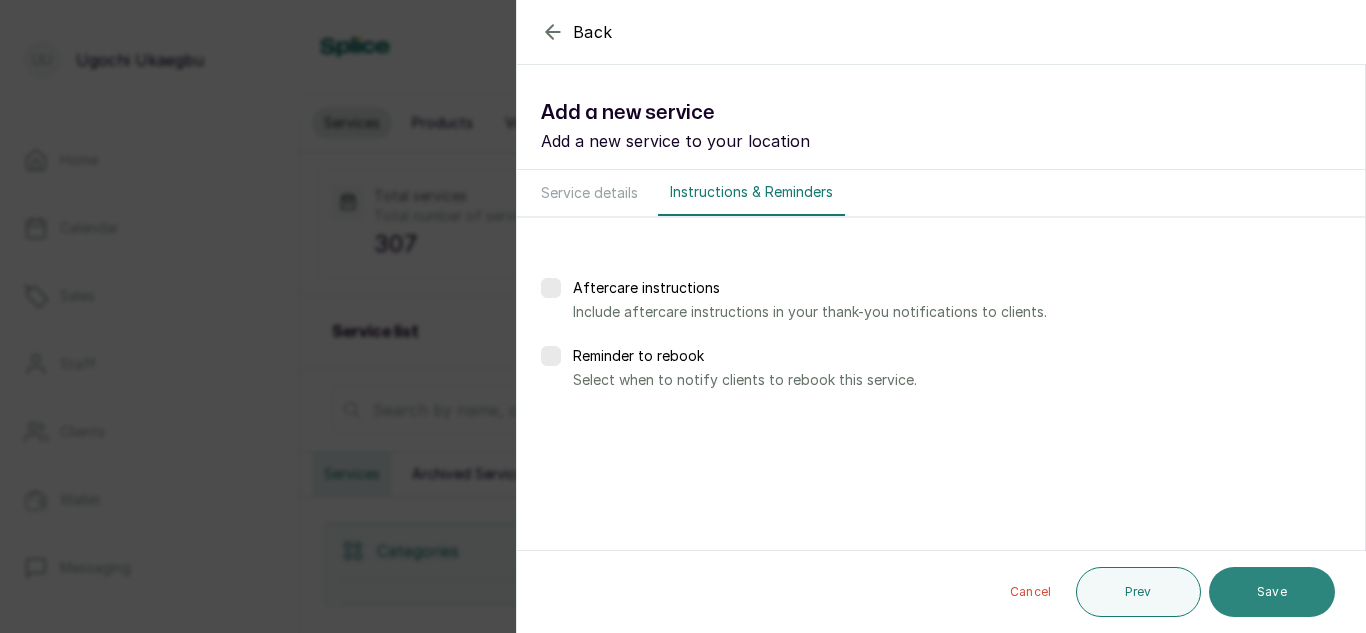 click on "Save" at bounding box center [1272, 592] 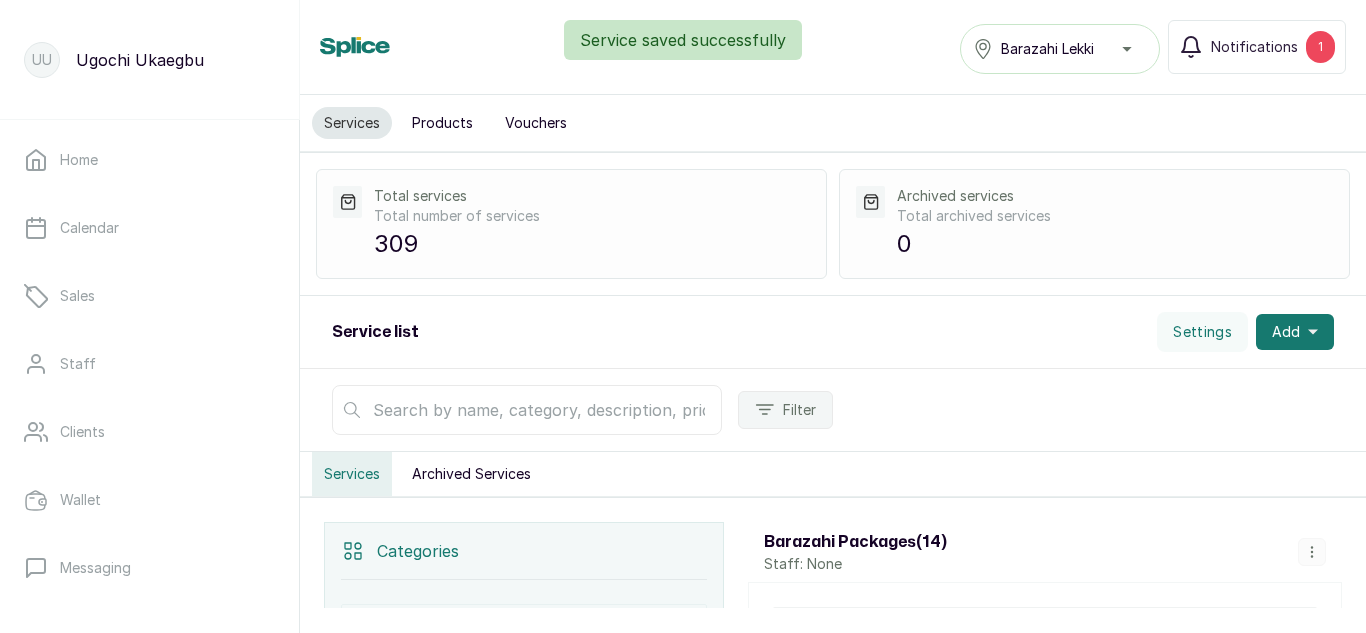 click on "Products" at bounding box center (442, 123) 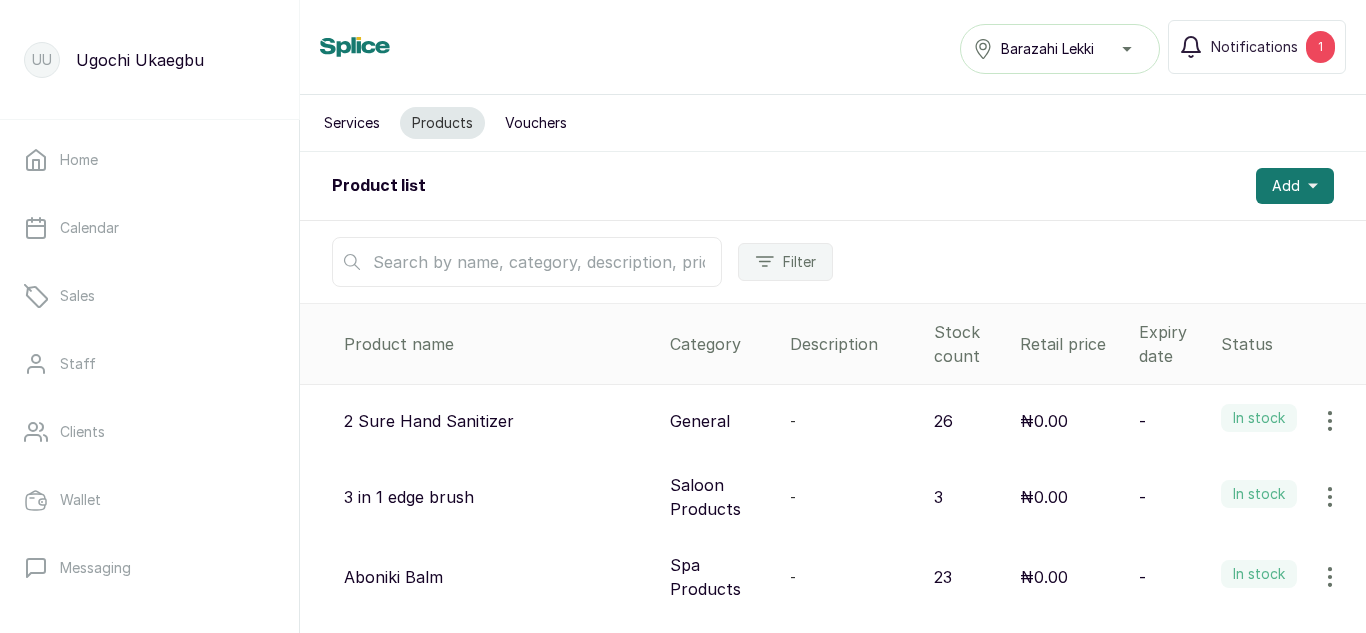 click at bounding box center (527, 262) 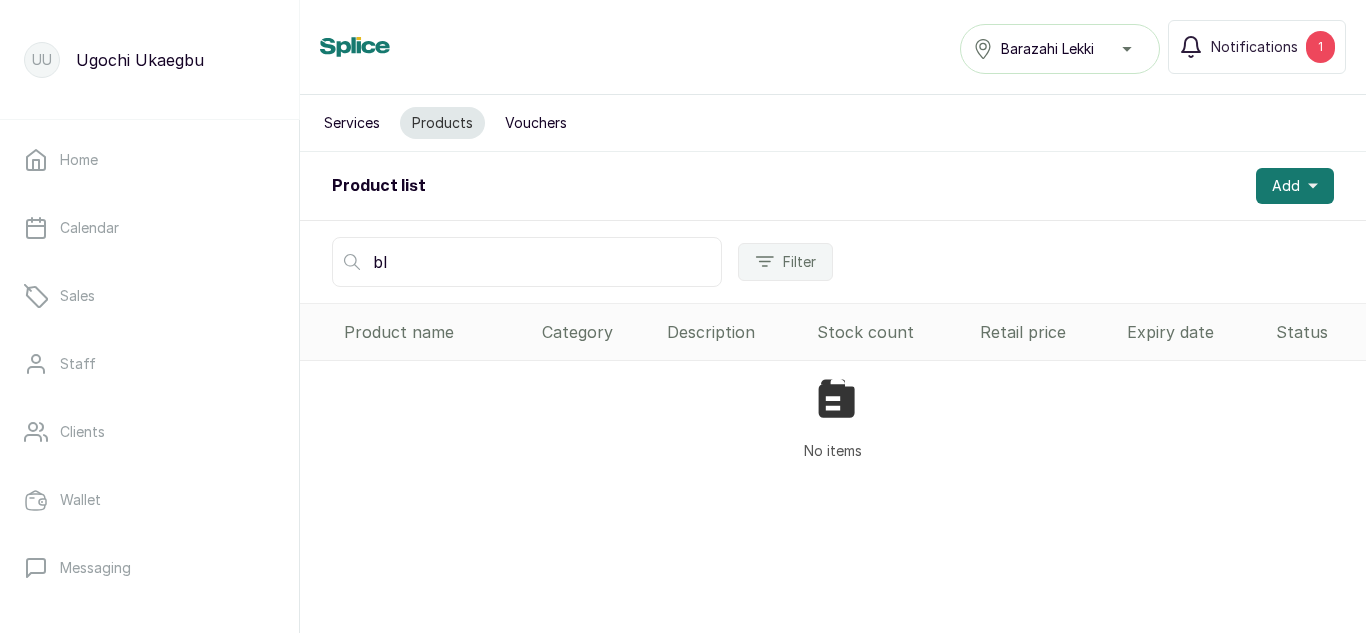 type on "b" 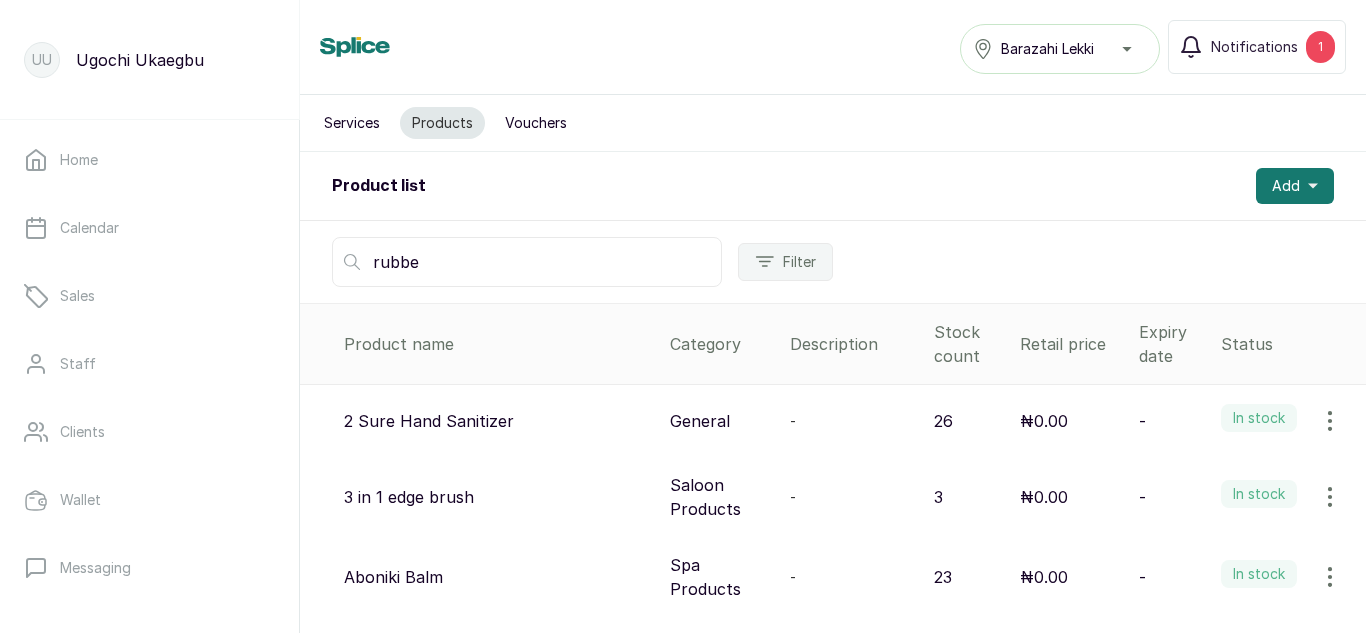 type on "rubber" 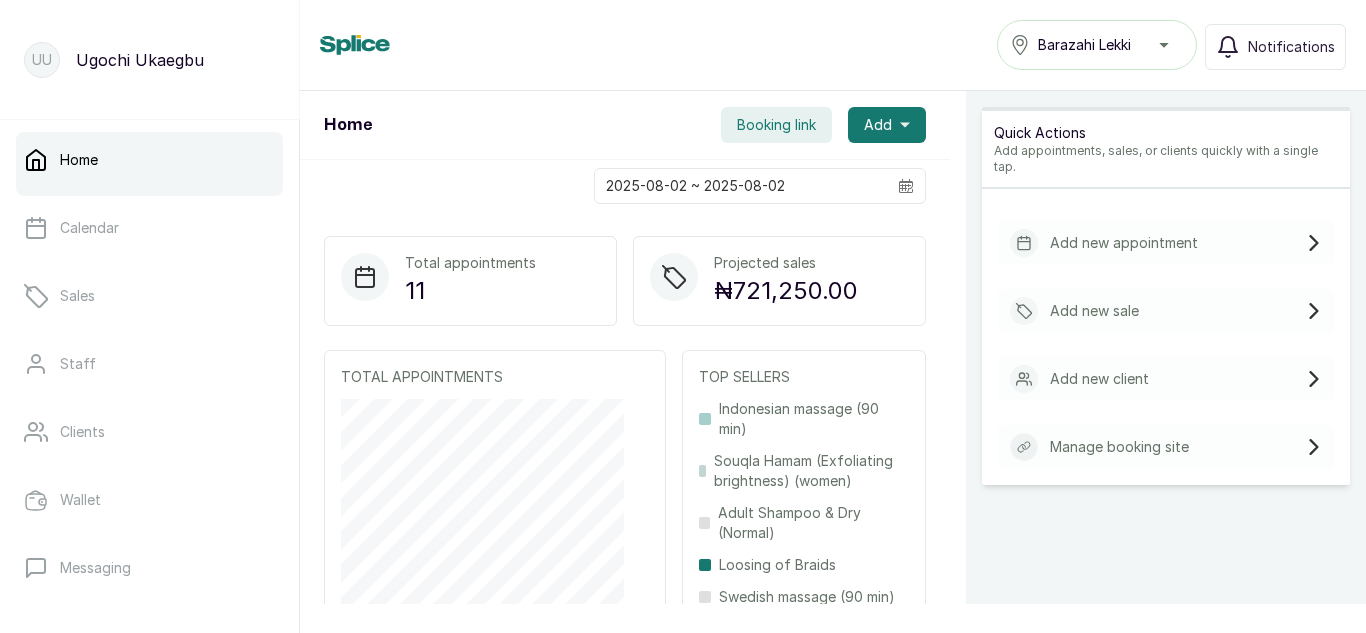 scroll, scrollTop: 0, scrollLeft: 0, axis: both 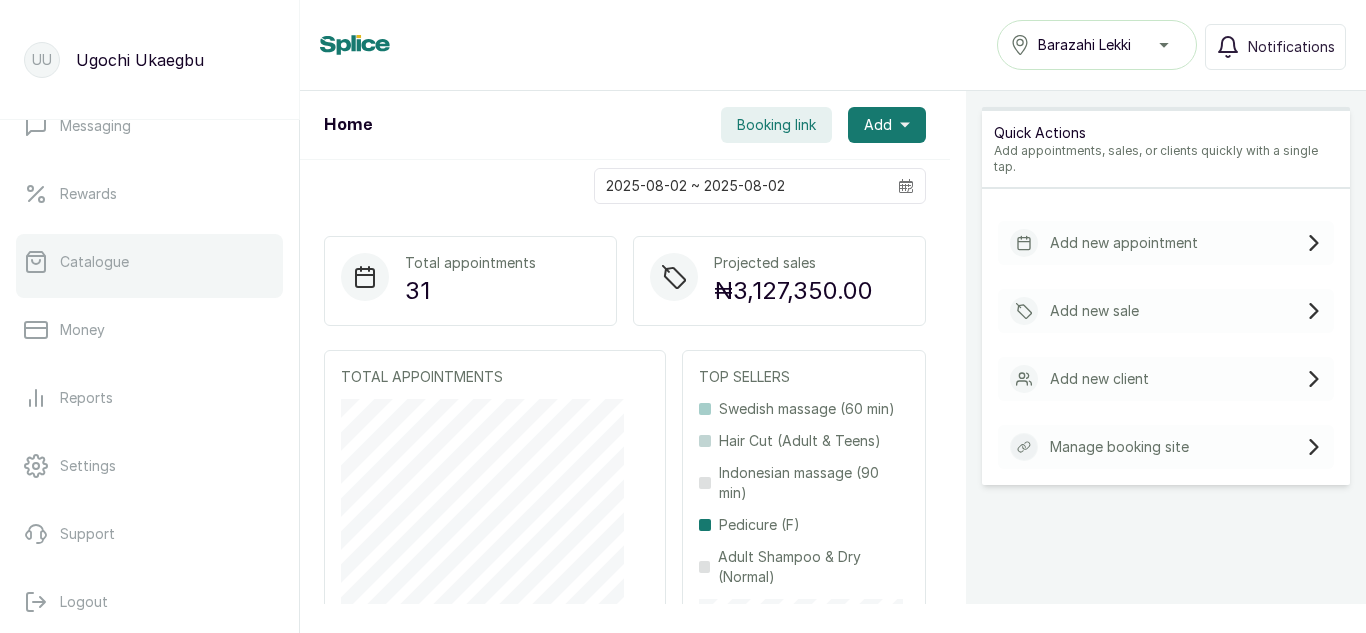 click on "Catalogue" at bounding box center [149, 262] 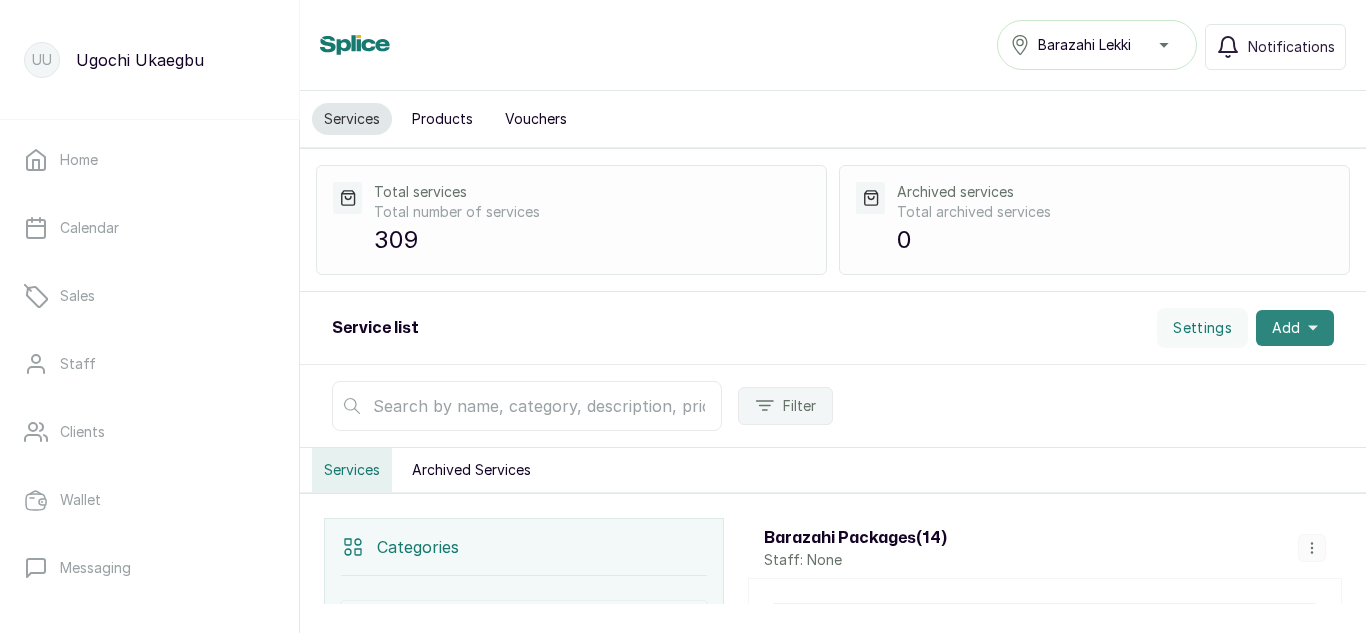 click on "Add" at bounding box center [1295, 328] 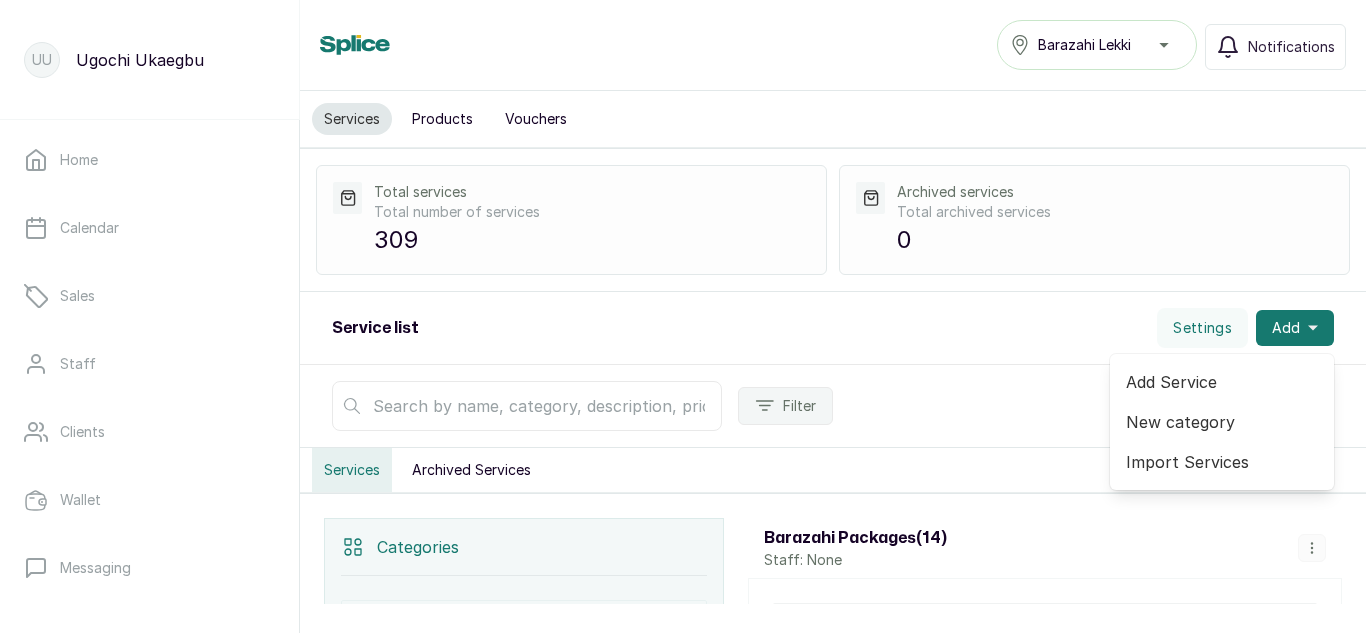 click on "Add Service" at bounding box center [1222, 382] 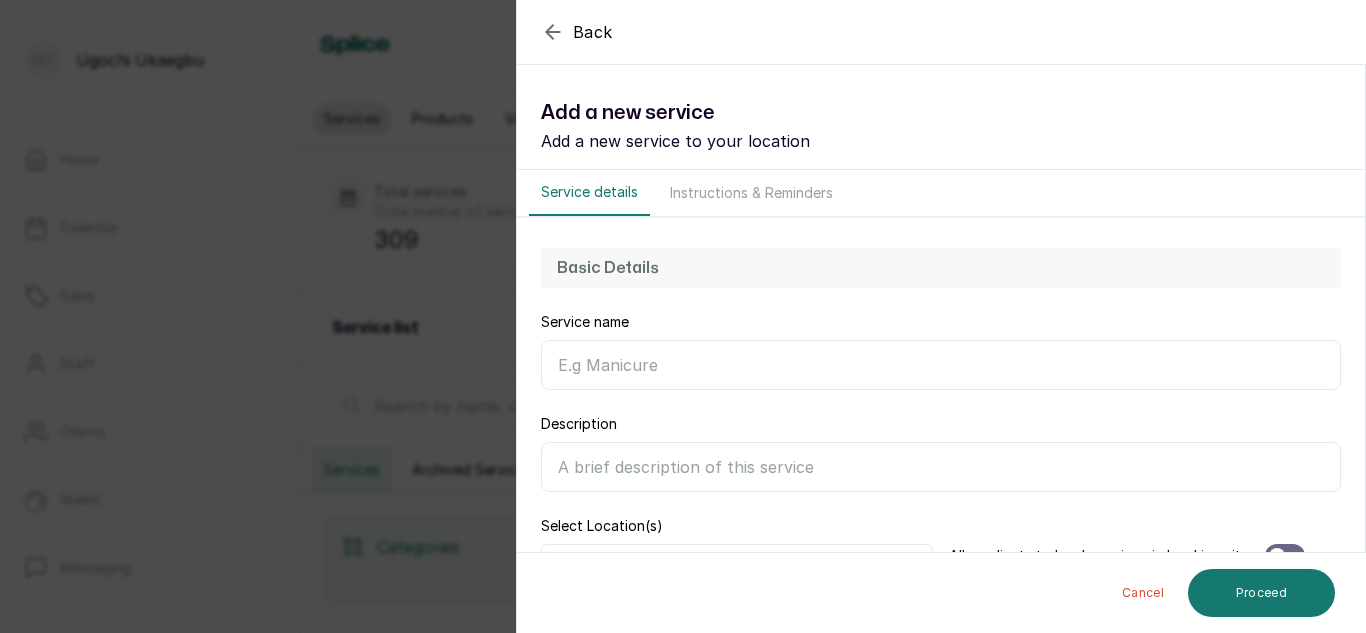 click on "Service name" at bounding box center [941, 365] 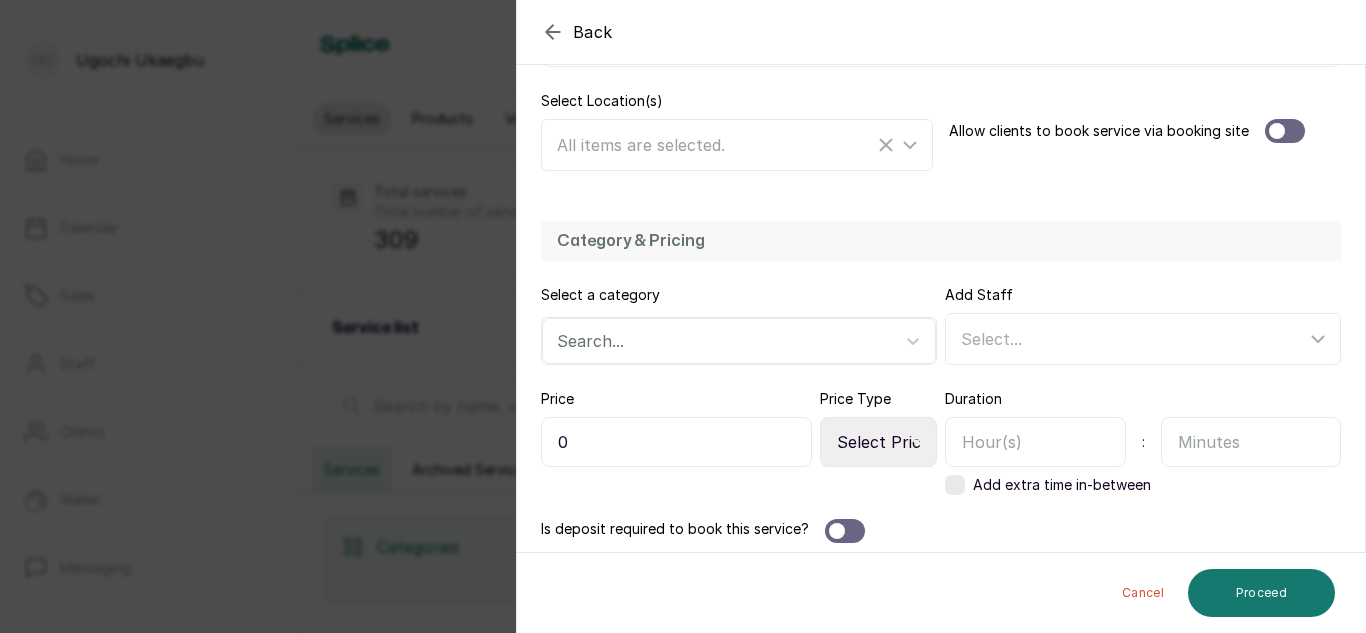 scroll, scrollTop: 428, scrollLeft: 0, axis: vertical 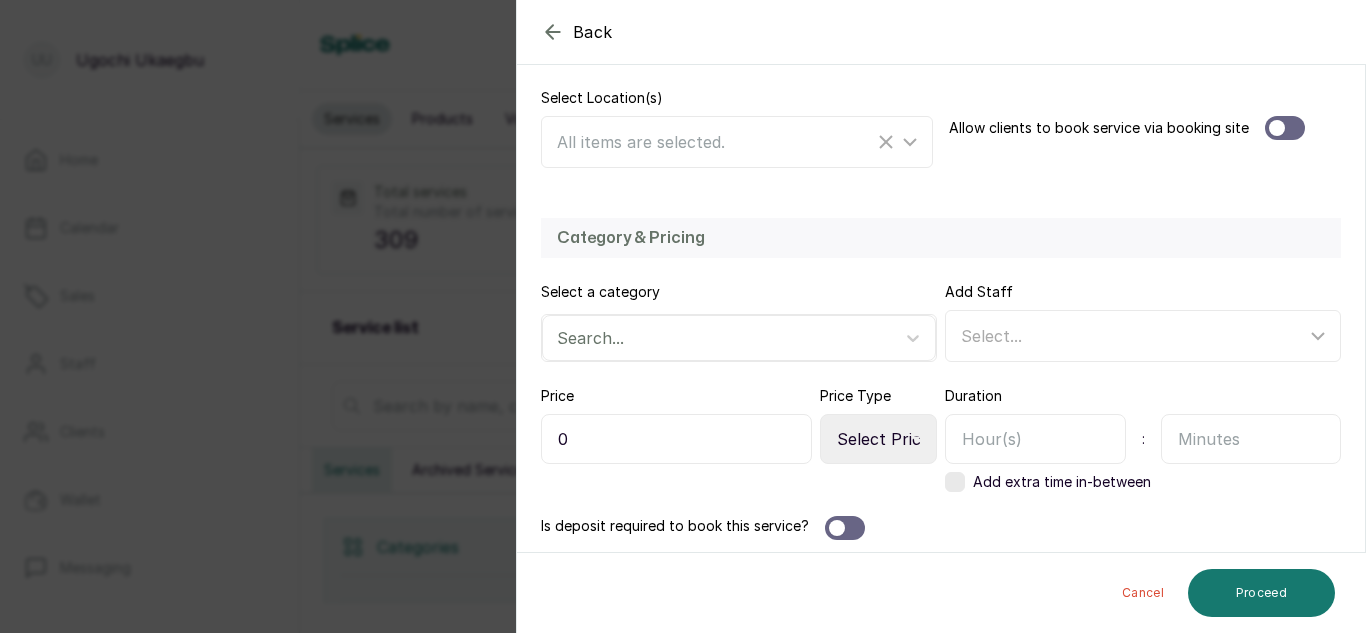 type on "Styling of dread" 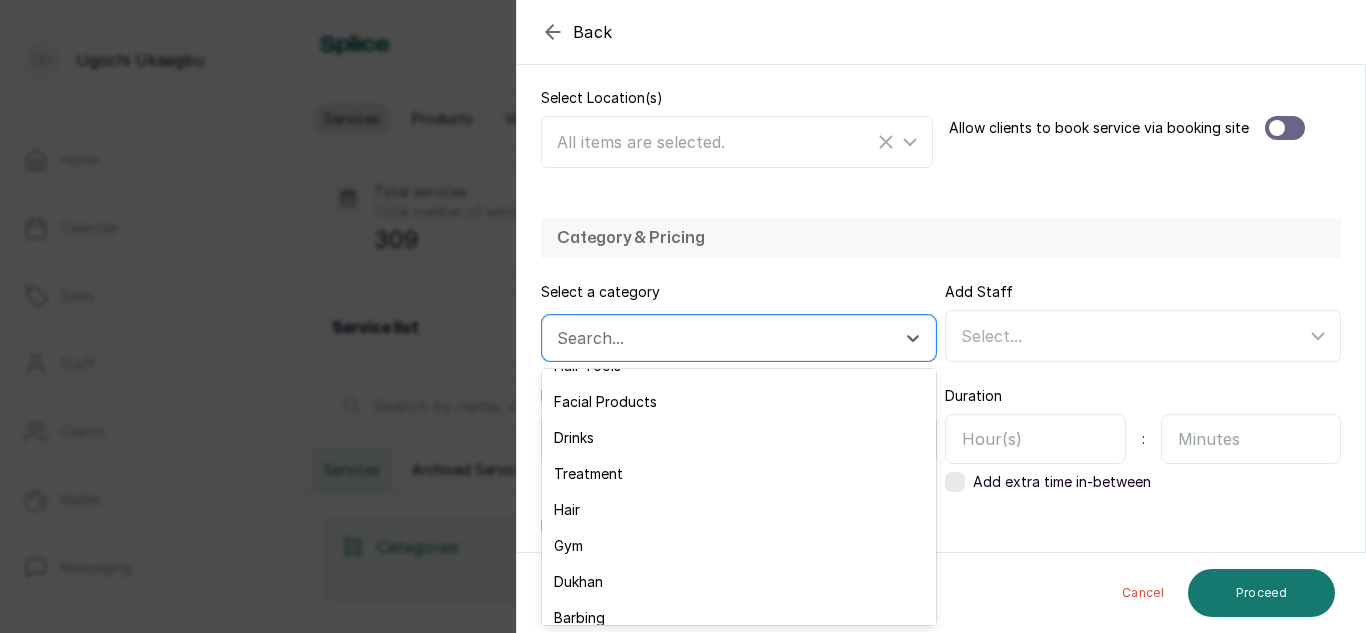 scroll, scrollTop: 229, scrollLeft: 0, axis: vertical 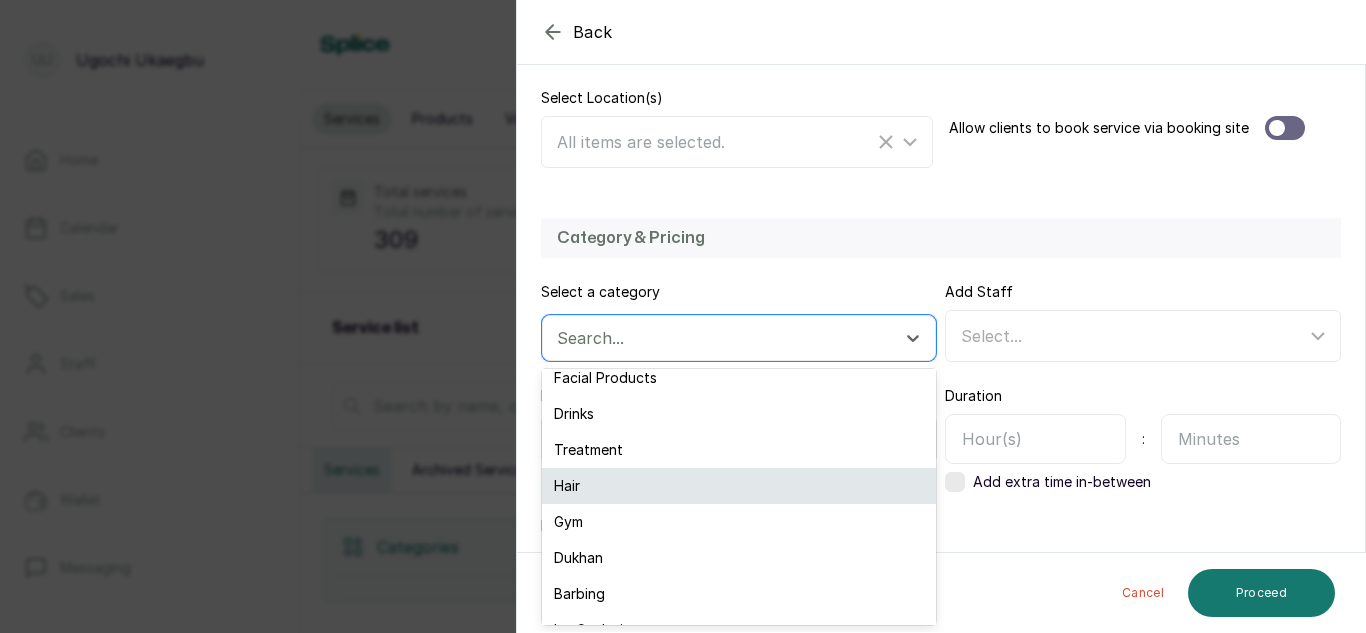 click on "Hair" at bounding box center (739, 486) 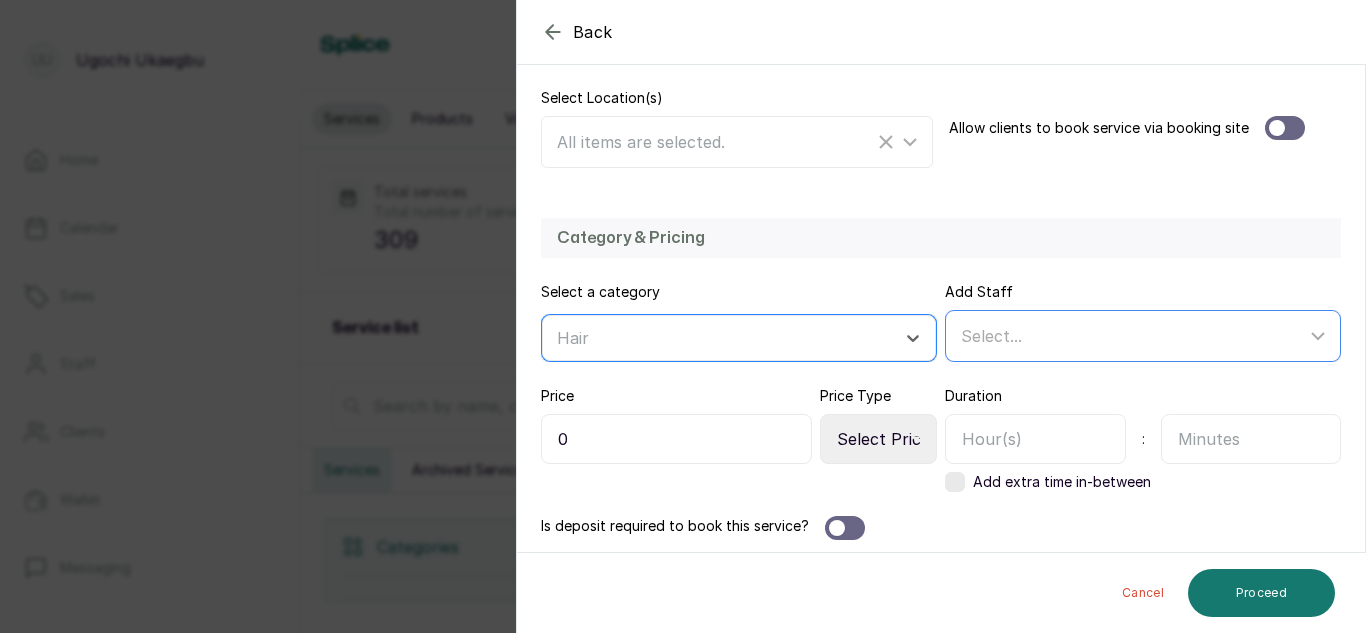 click on "Select..." at bounding box center (1133, 336) 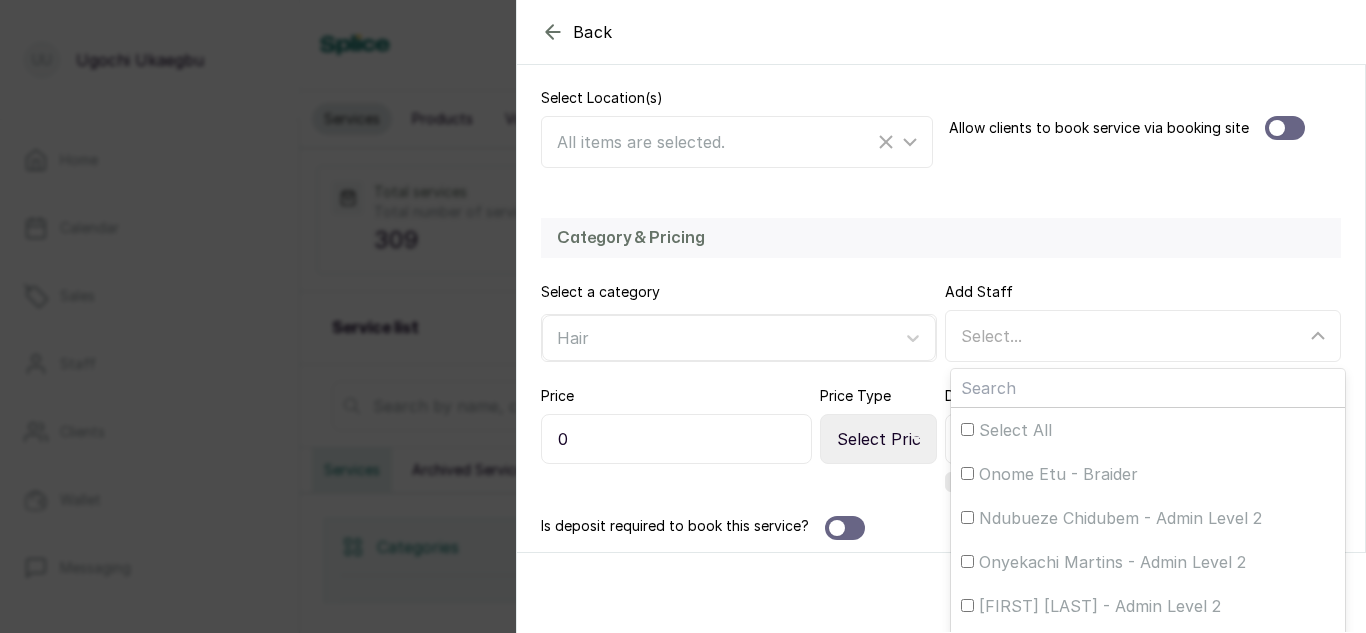 click on "0" at bounding box center [676, 439] 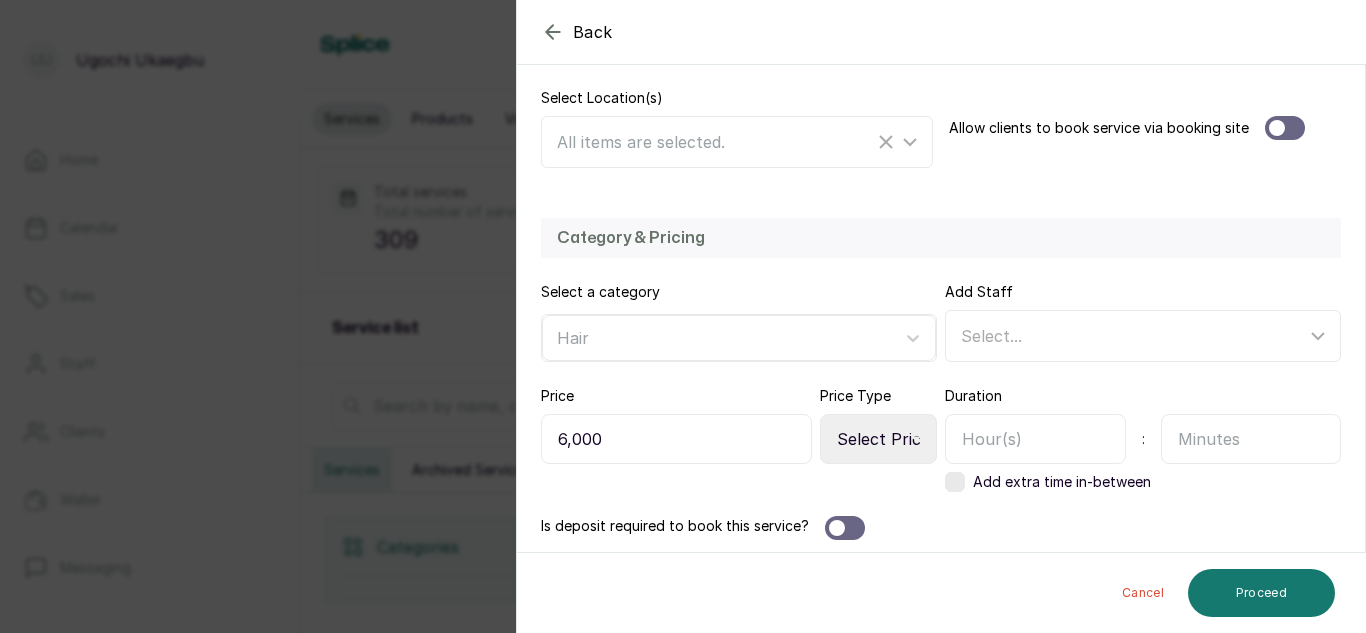 type on "6,000" 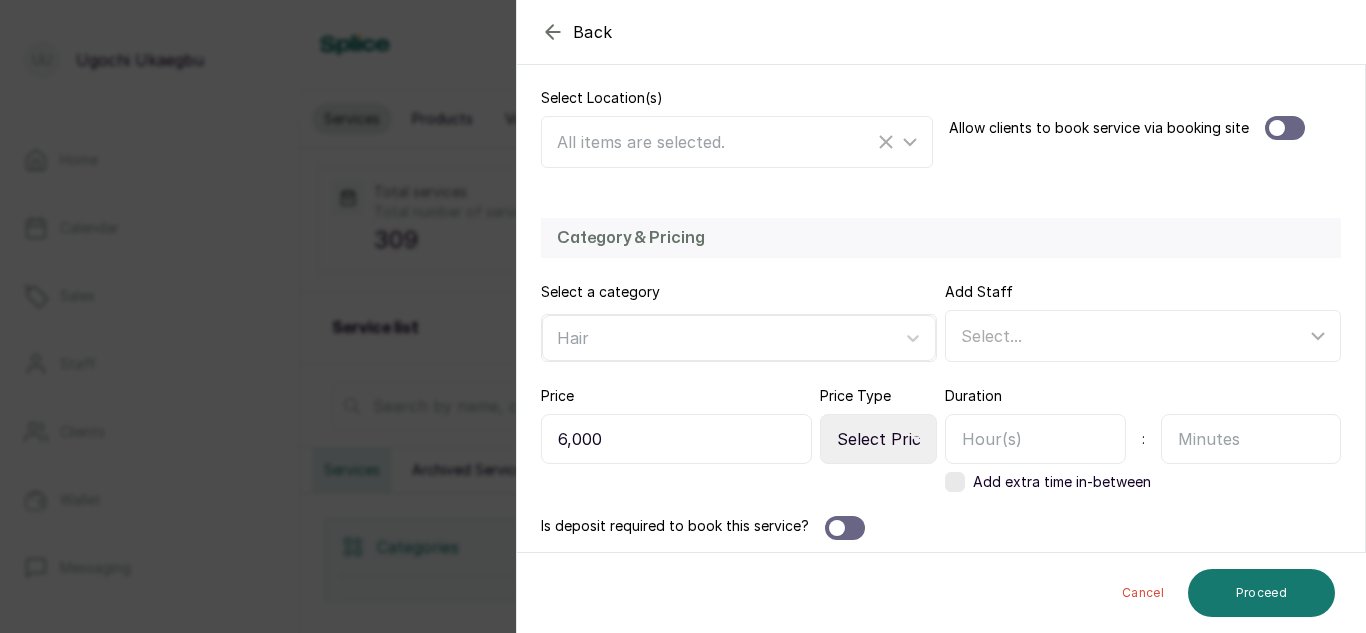 click on "Select Price Type Fixed From" at bounding box center [878, 439] 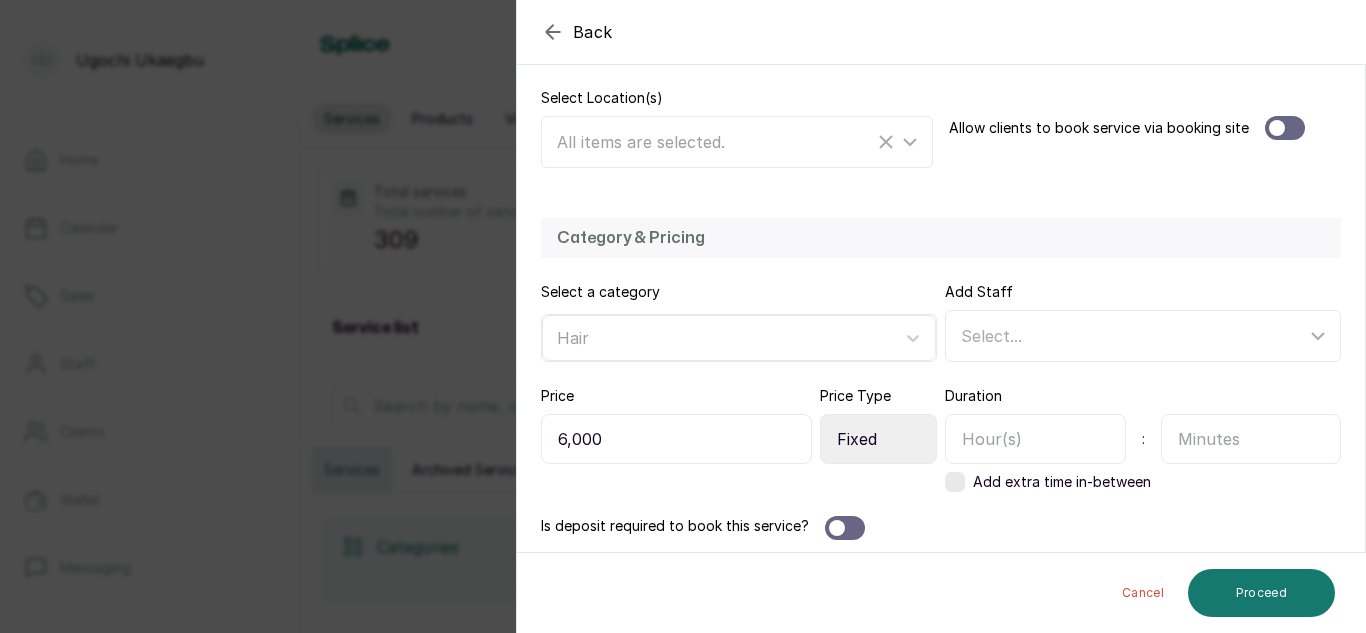 click on "Select Price Type Fixed From" at bounding box center (878, 439) 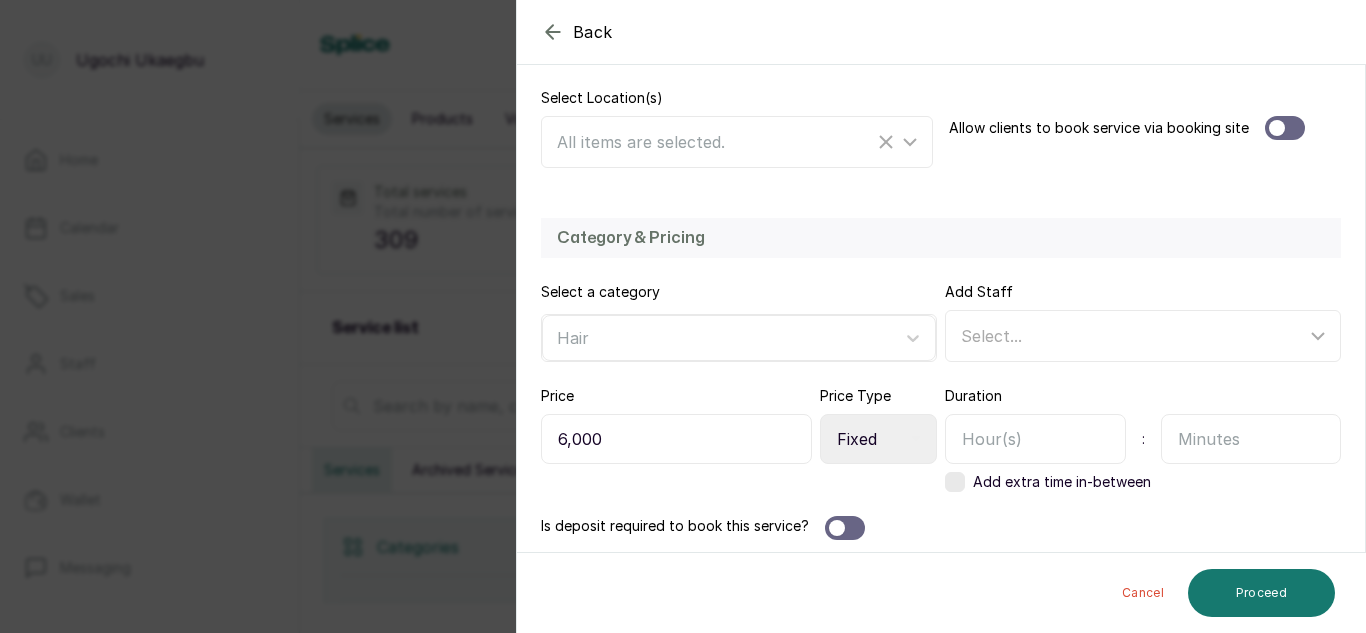 click at bounding box center (1035, 439) 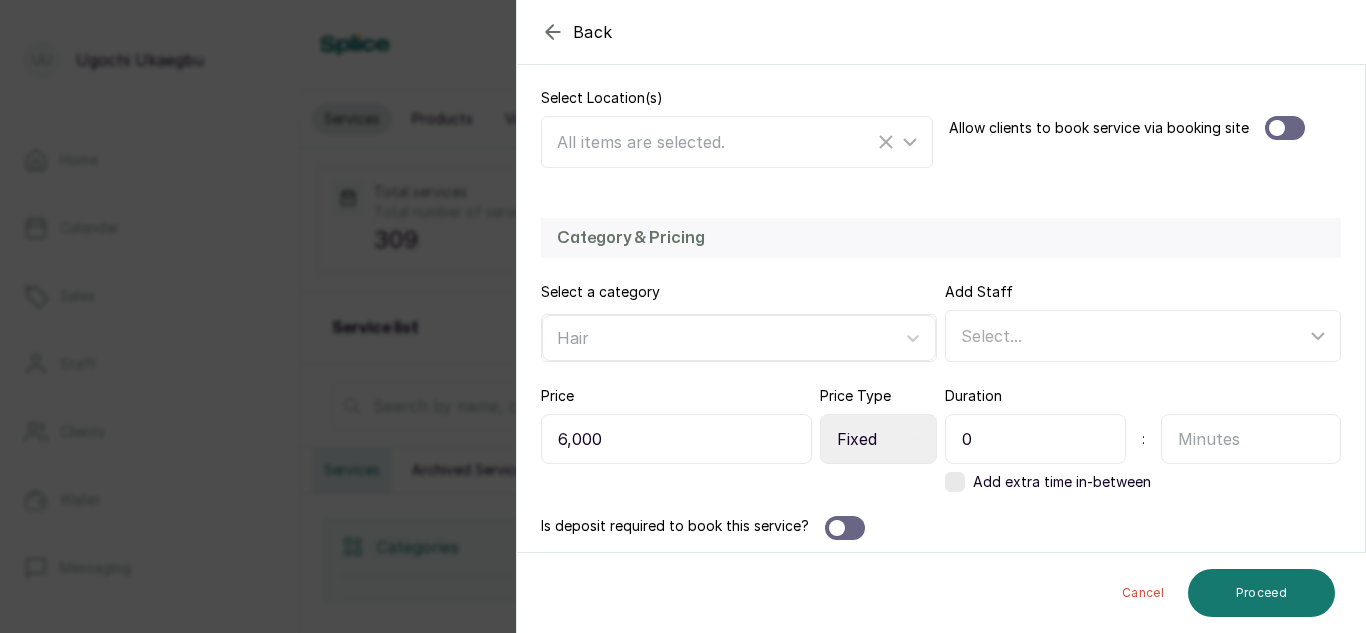type on "0" 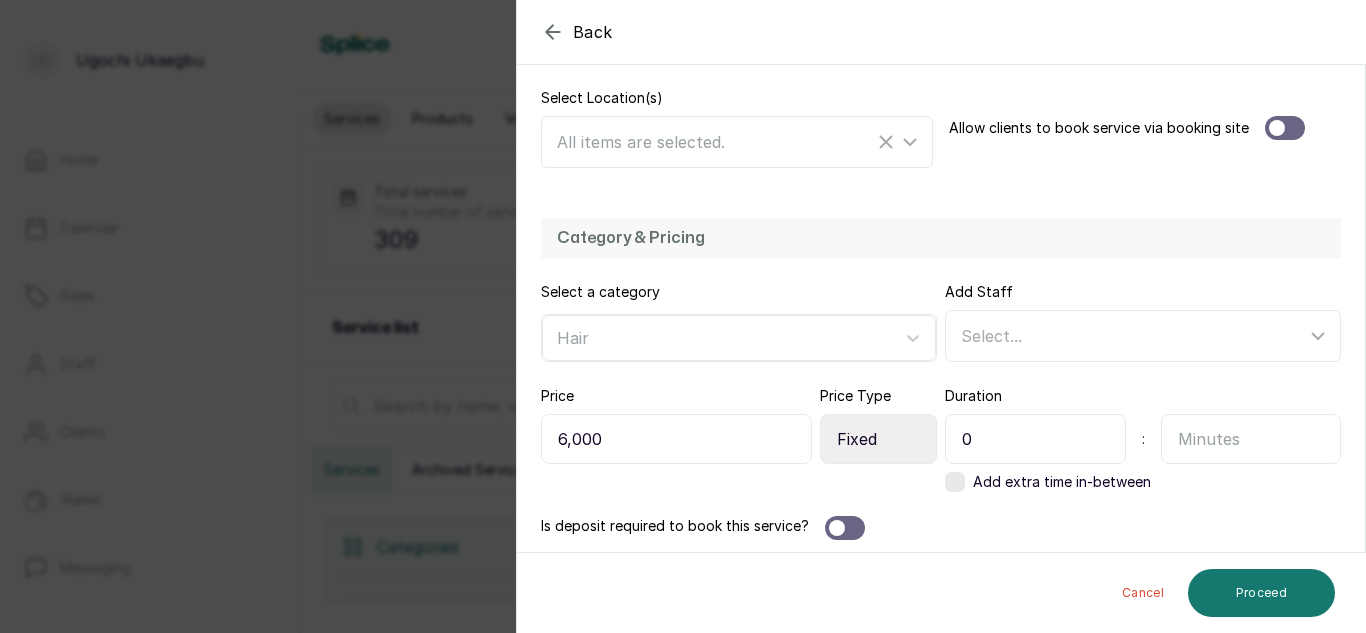 click at bounding box center [1251, 439] 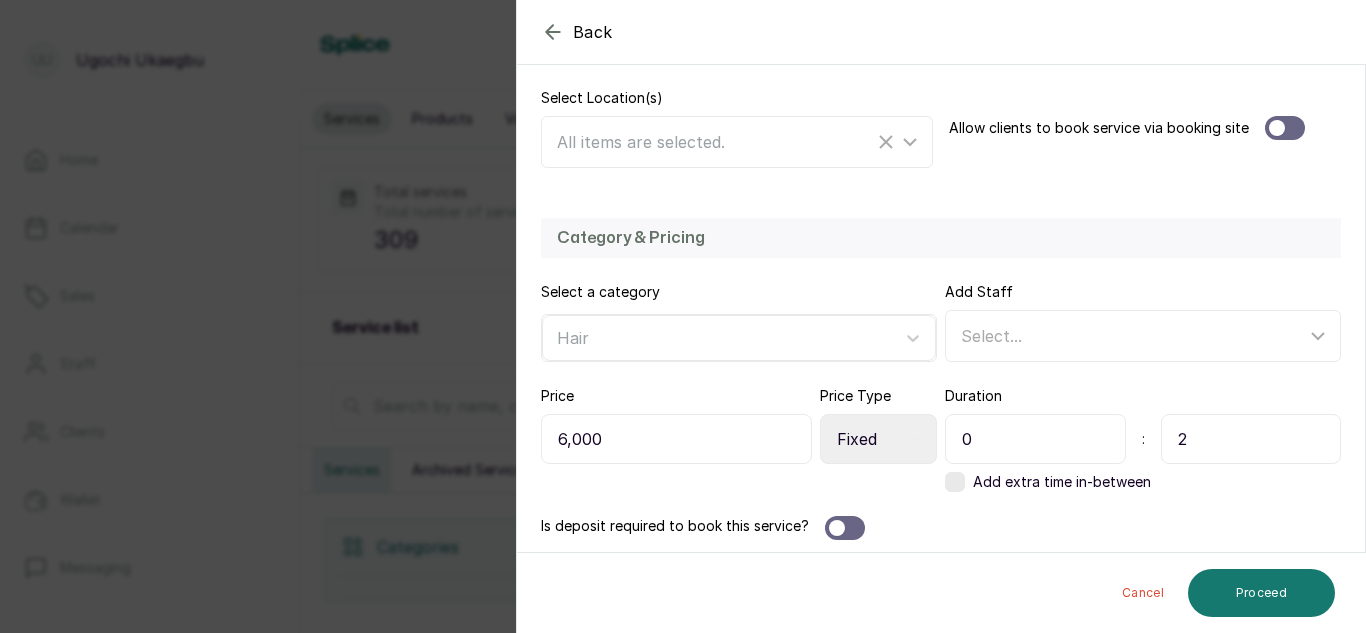 type on "20" 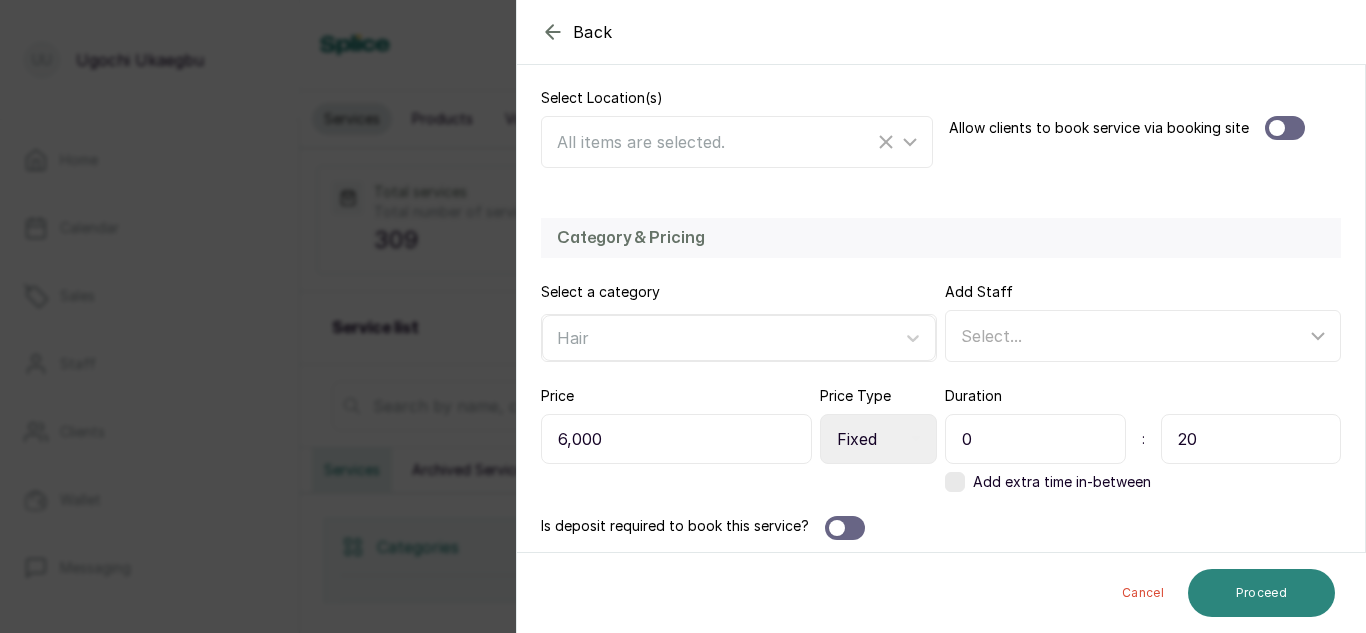click on "Proceed" at bounding box center [1261, 593] 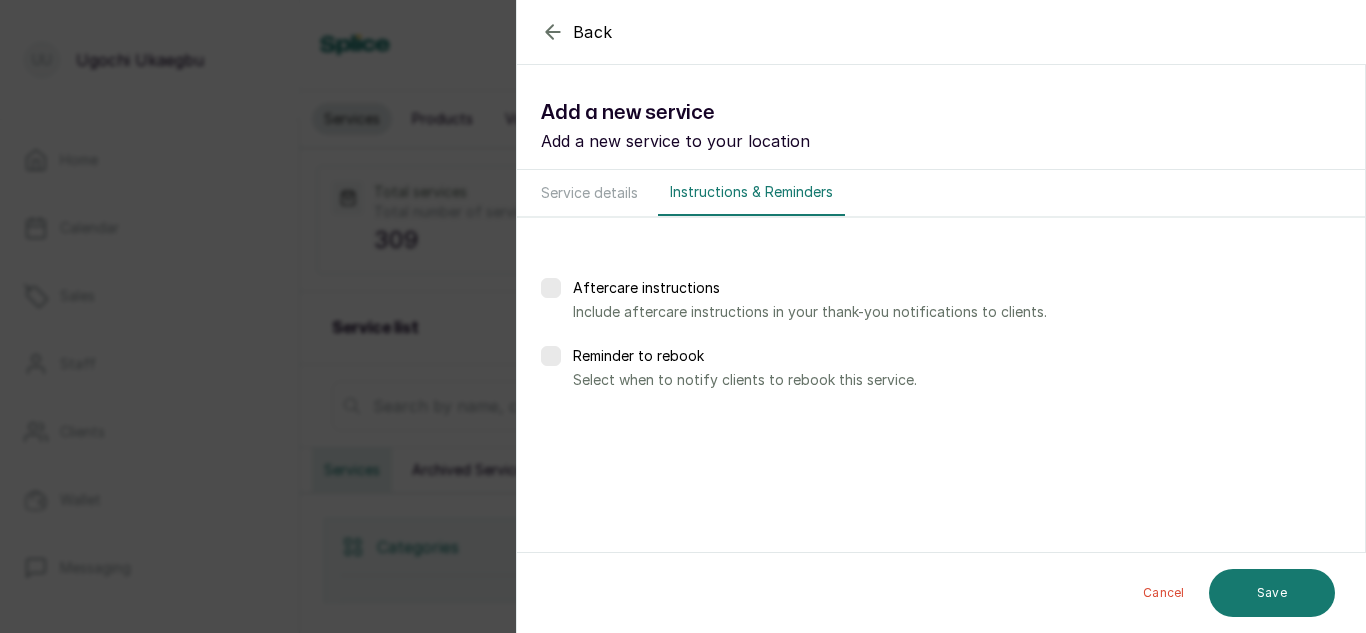 scroll, scrollTop: 0, scrollLeft: 0, axis: both 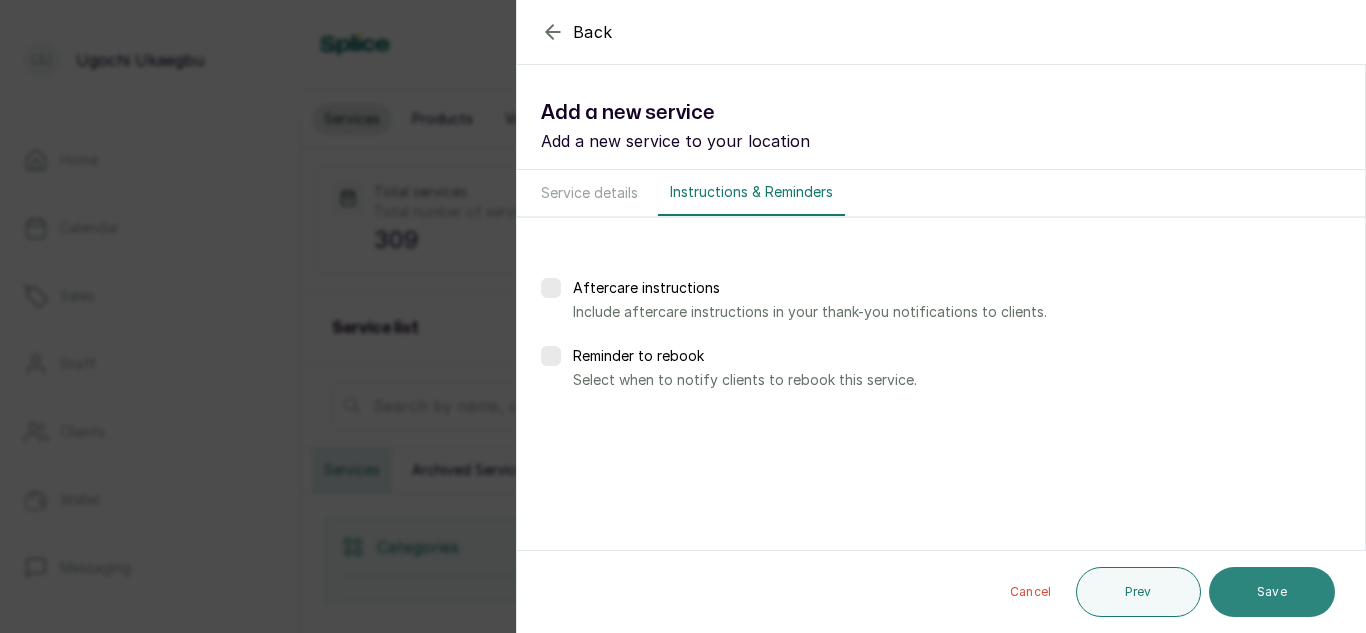 click on "Save" at bounding box center (1272, 592) 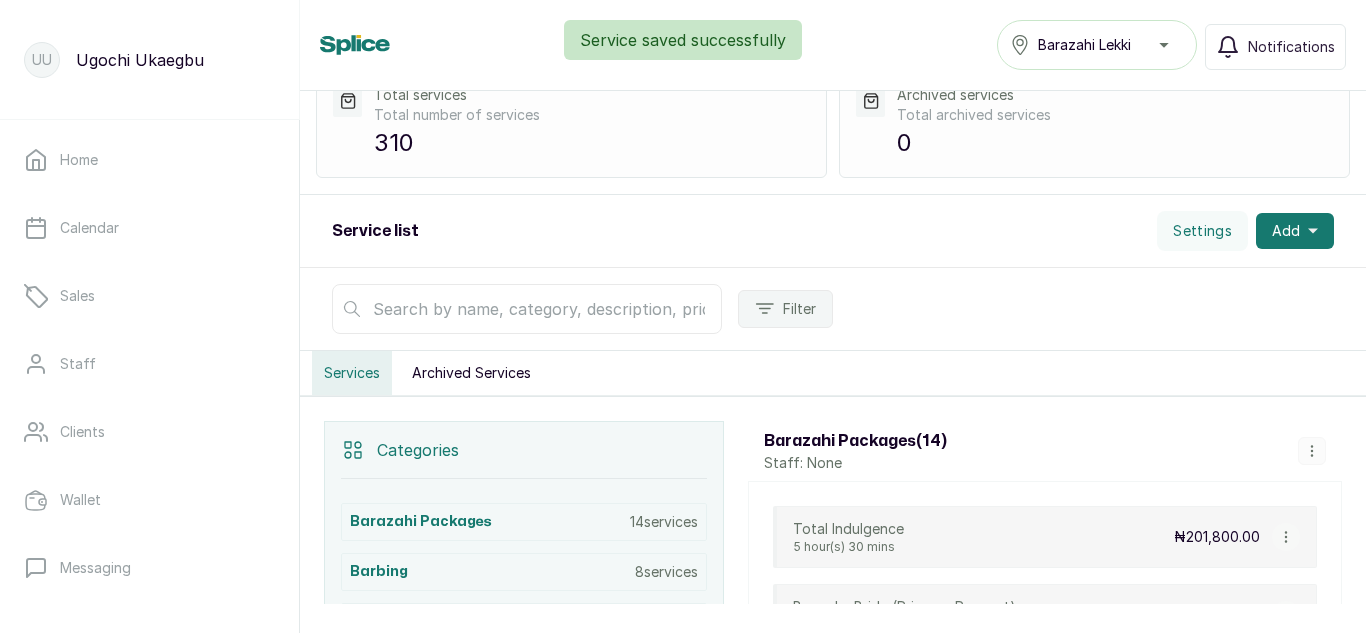 scroll, scrollTop: 0, scrollLeft: 0, axis: both 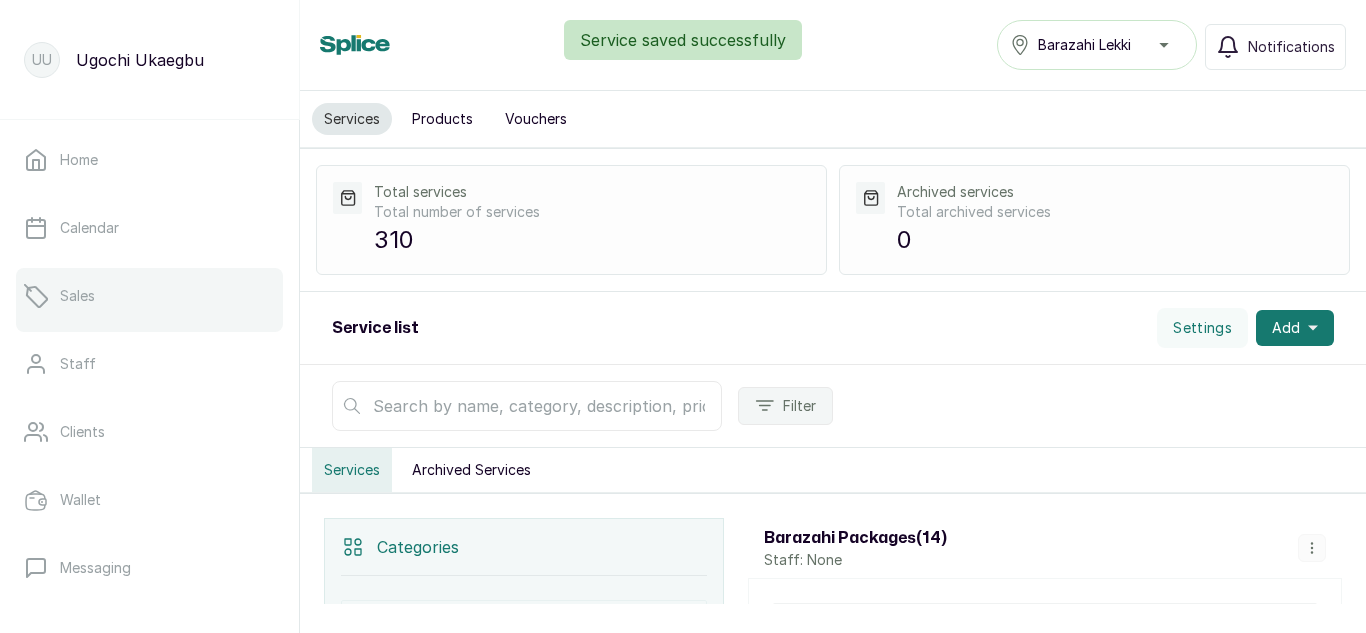 click on "Sales" at bounding box center [77, 296] 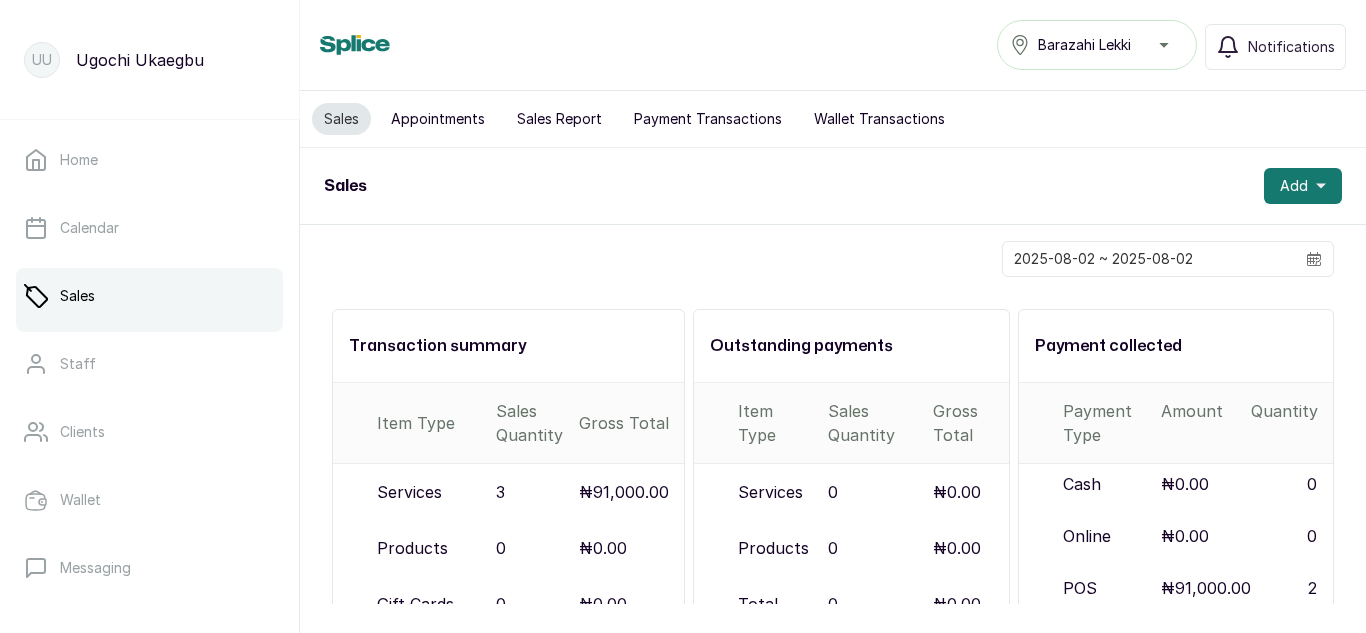 click on "Appointments" at bounding box center [438, 119] 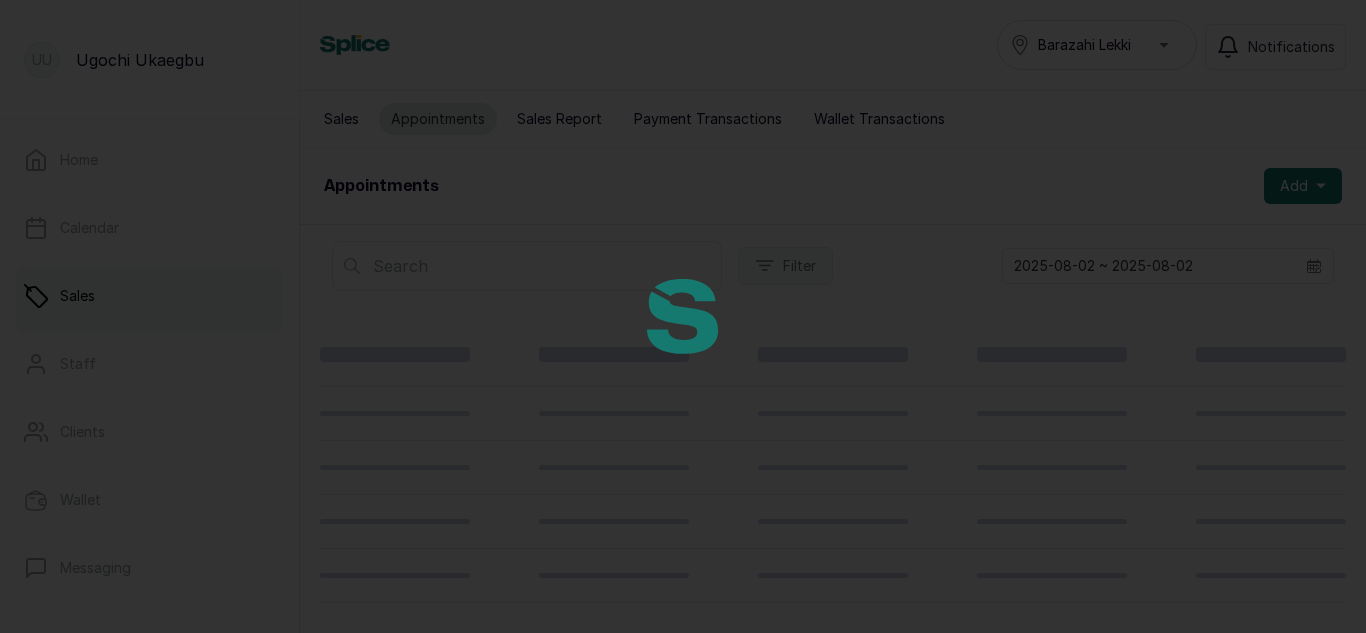 click at bounding box center [683, 316] 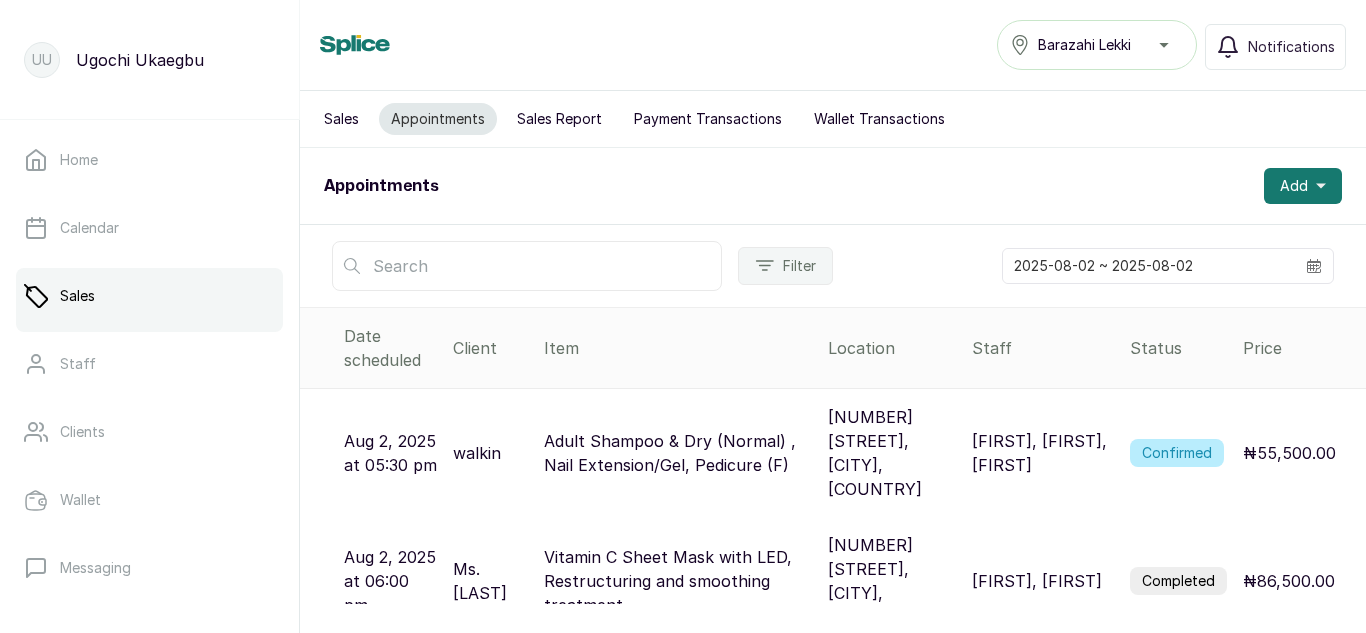 click on "Payment Transactions" at bounding box center [708, 119] 